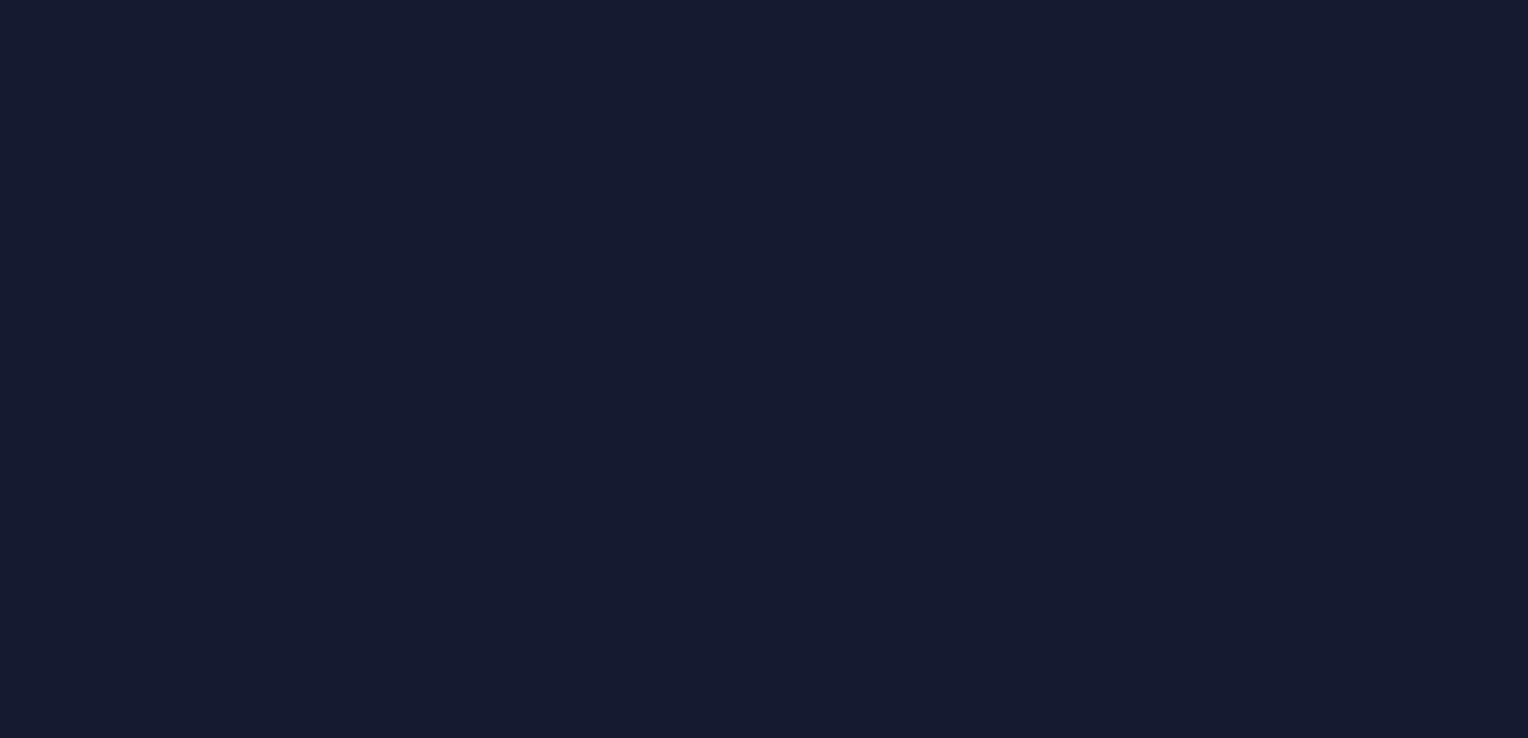 scroll, scrollTop: 0, scrollLeft: 0, axis: both 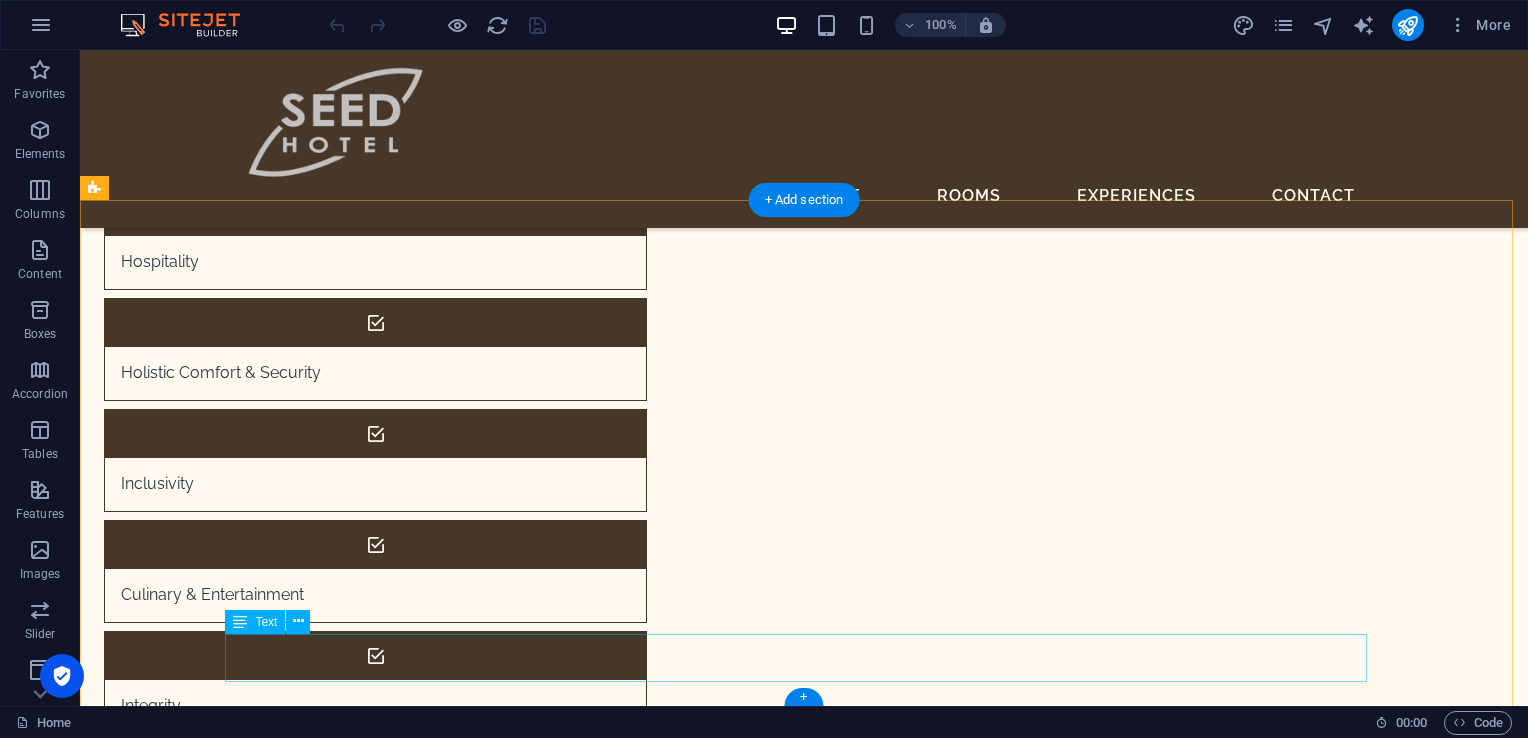 click on "Copyright © Fortle Telecoms All rights reserved.
Legal Notice & Privacy" at bounding box center (655, 15307) 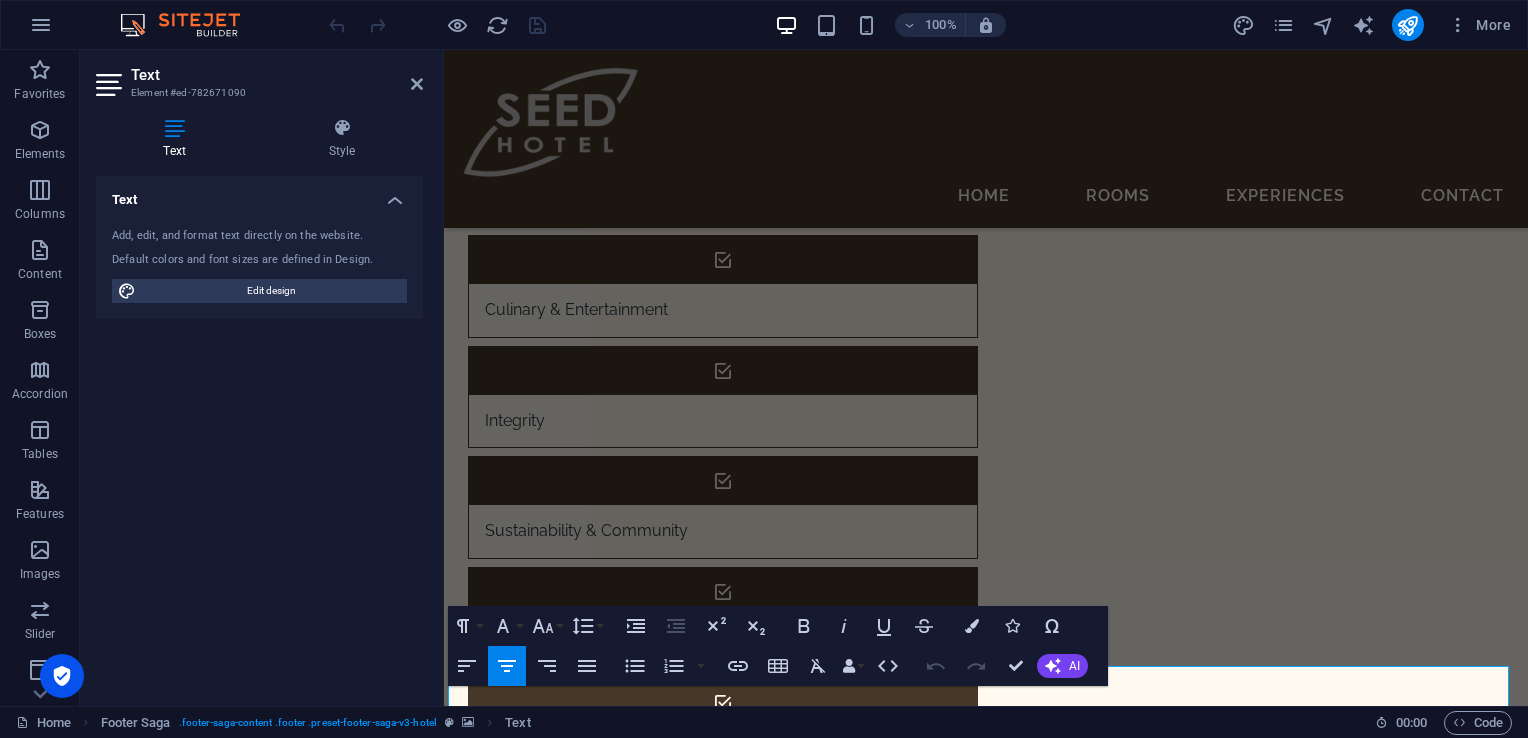 scroll, scrollTop: 8202, scrollLeft: 0, axis: vertical 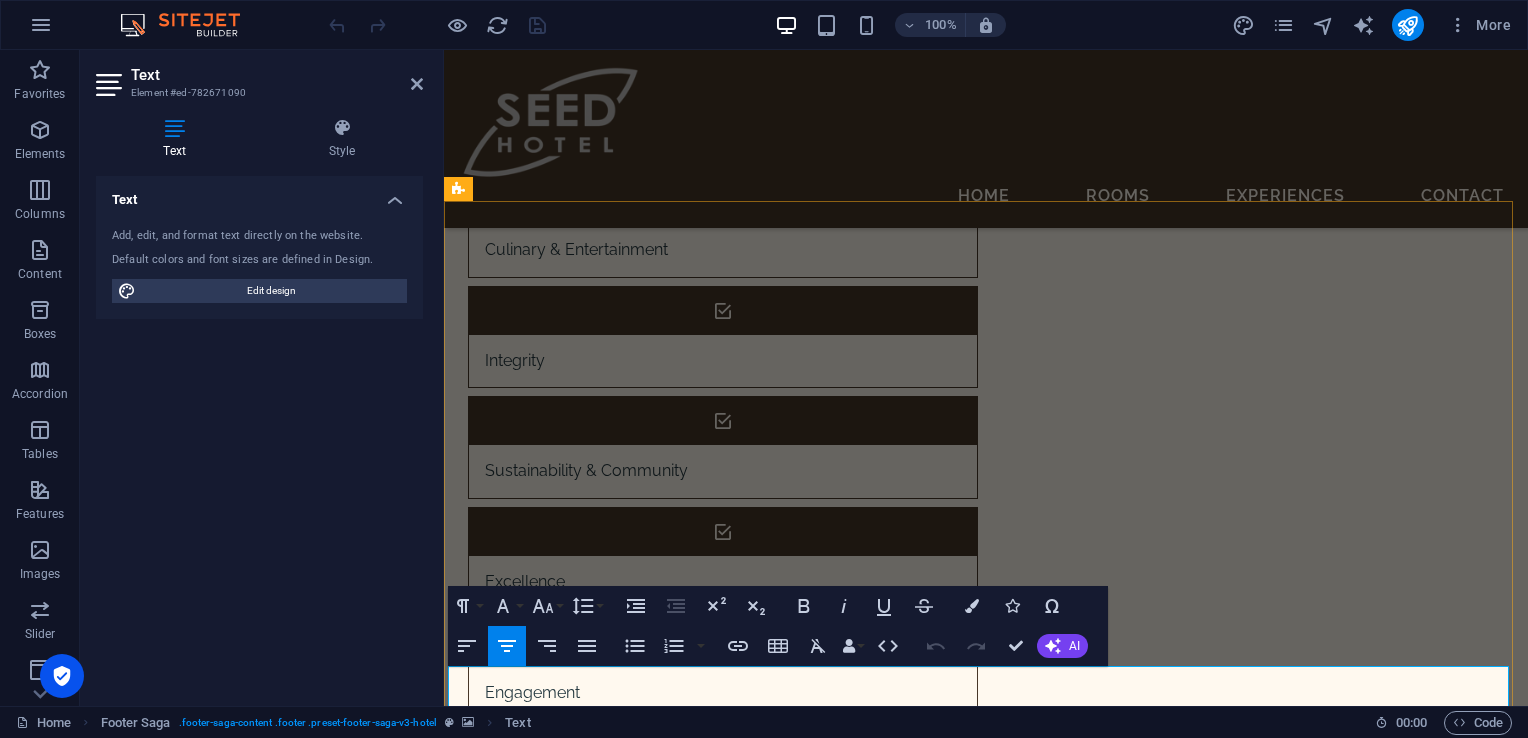 click on "Copyright © Fortle Telecoms All rights reserved." at bounding box center [986, 15035] 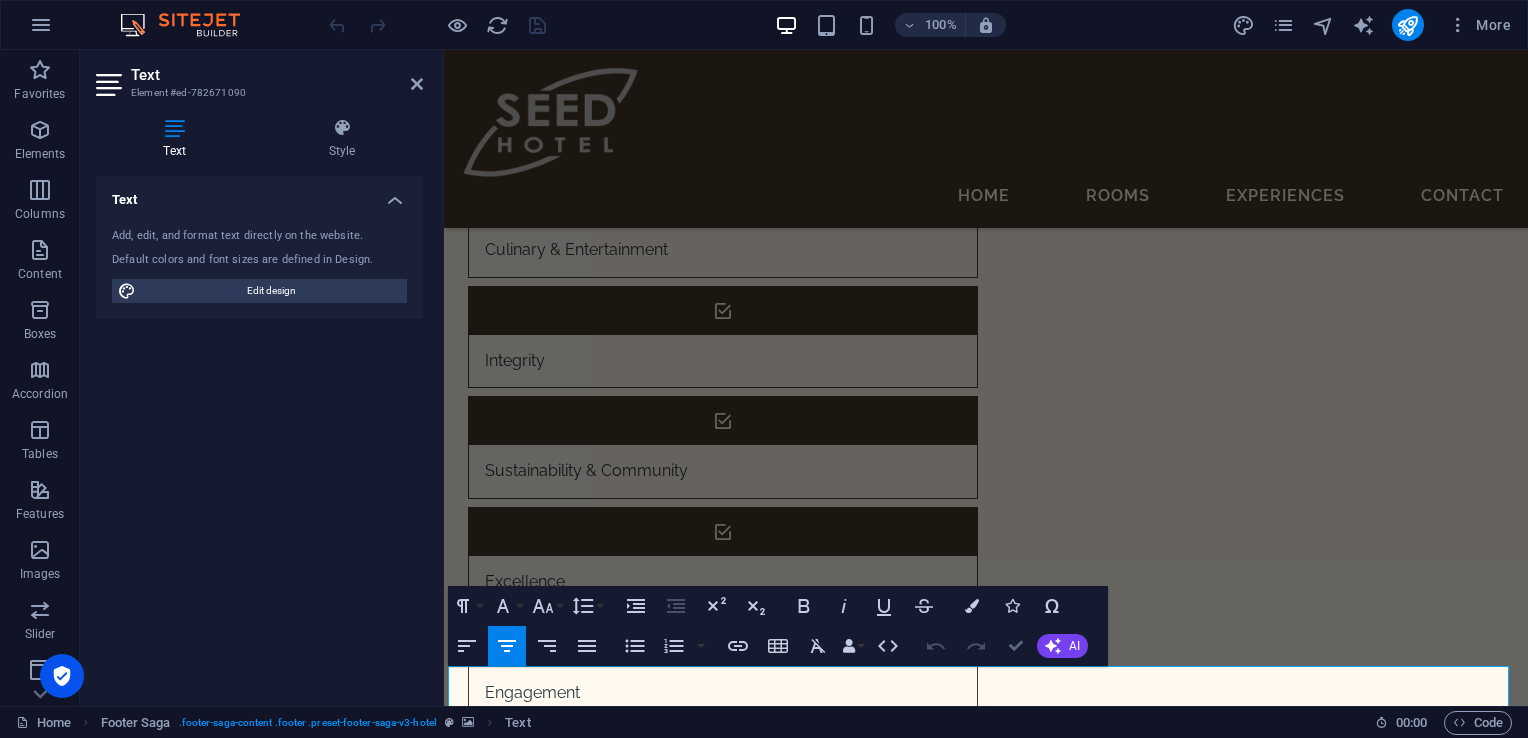 type 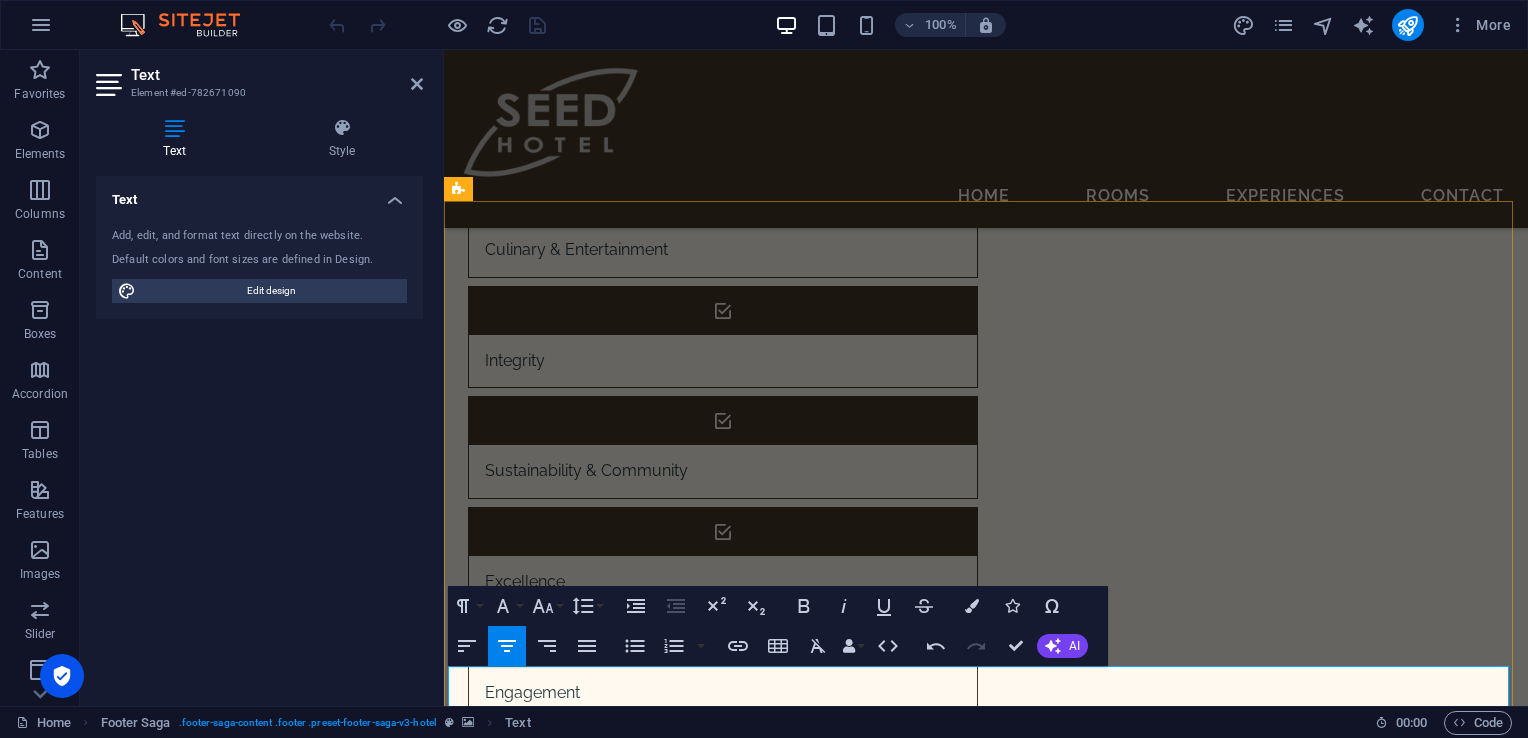 scroll, scrollTop: 8235, scrollLeft: 0, axis: vertical 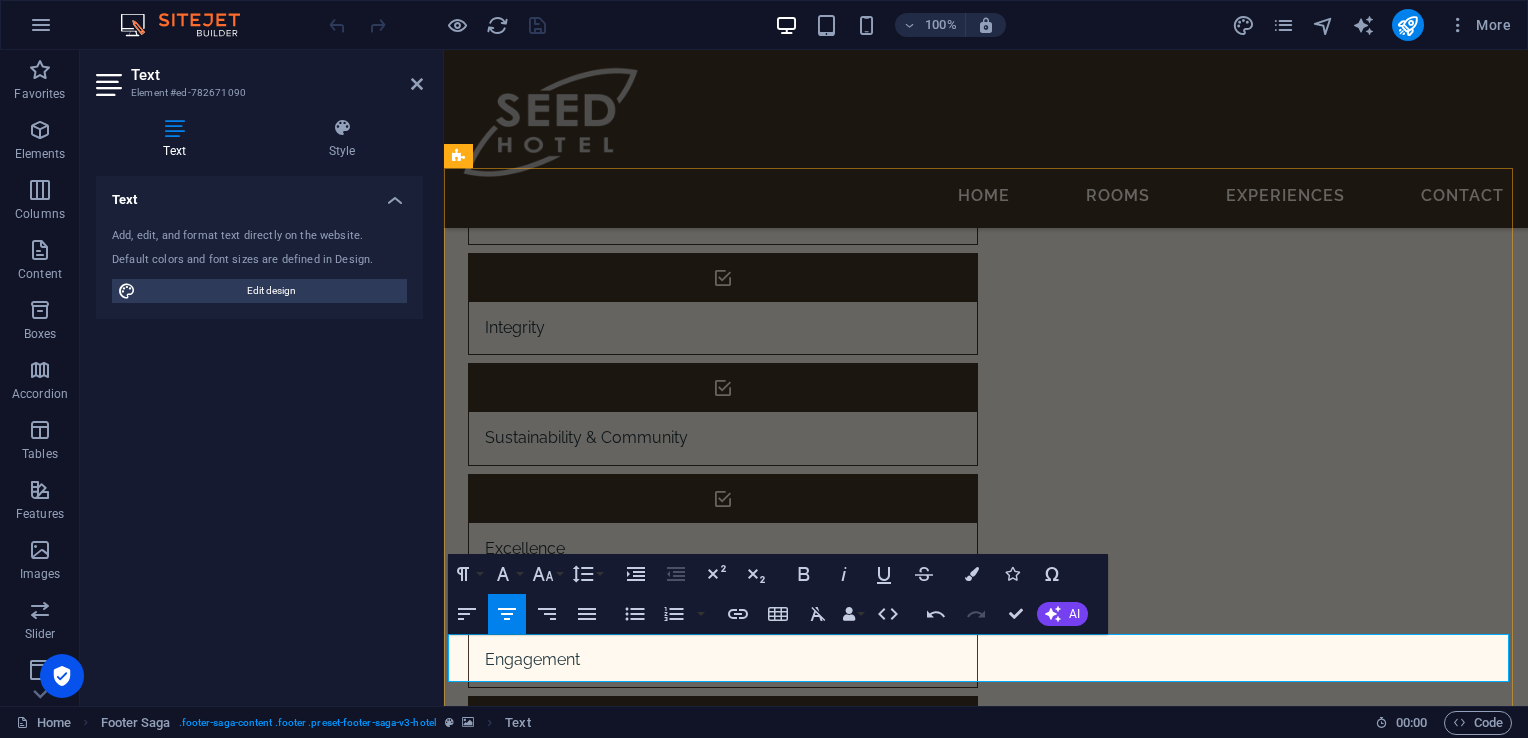 drag, startPoint x: 1070, startPoint y: 696, endPoint x: 896, endPoint y: 668, distance: 176.23848 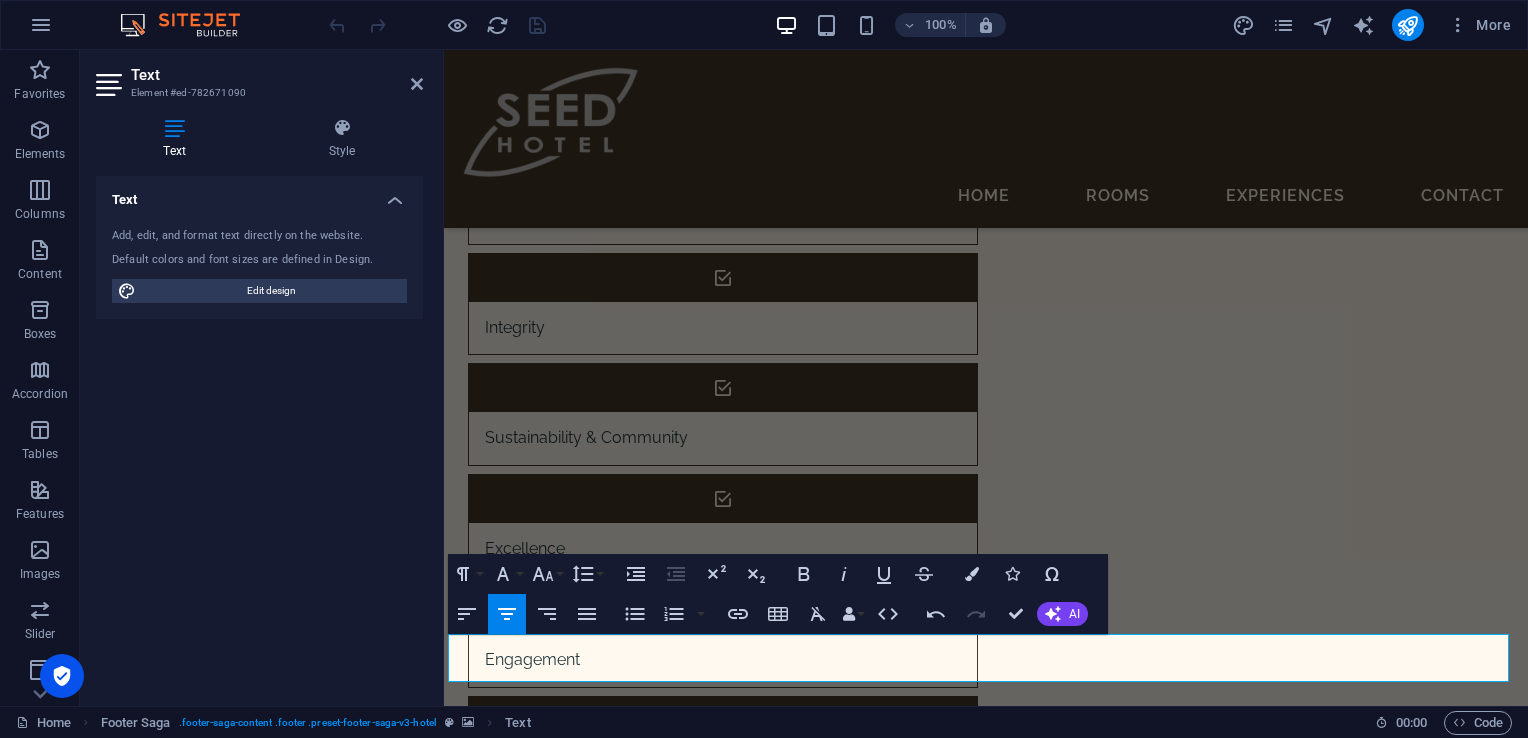 click at bounding box center (986, 14175) 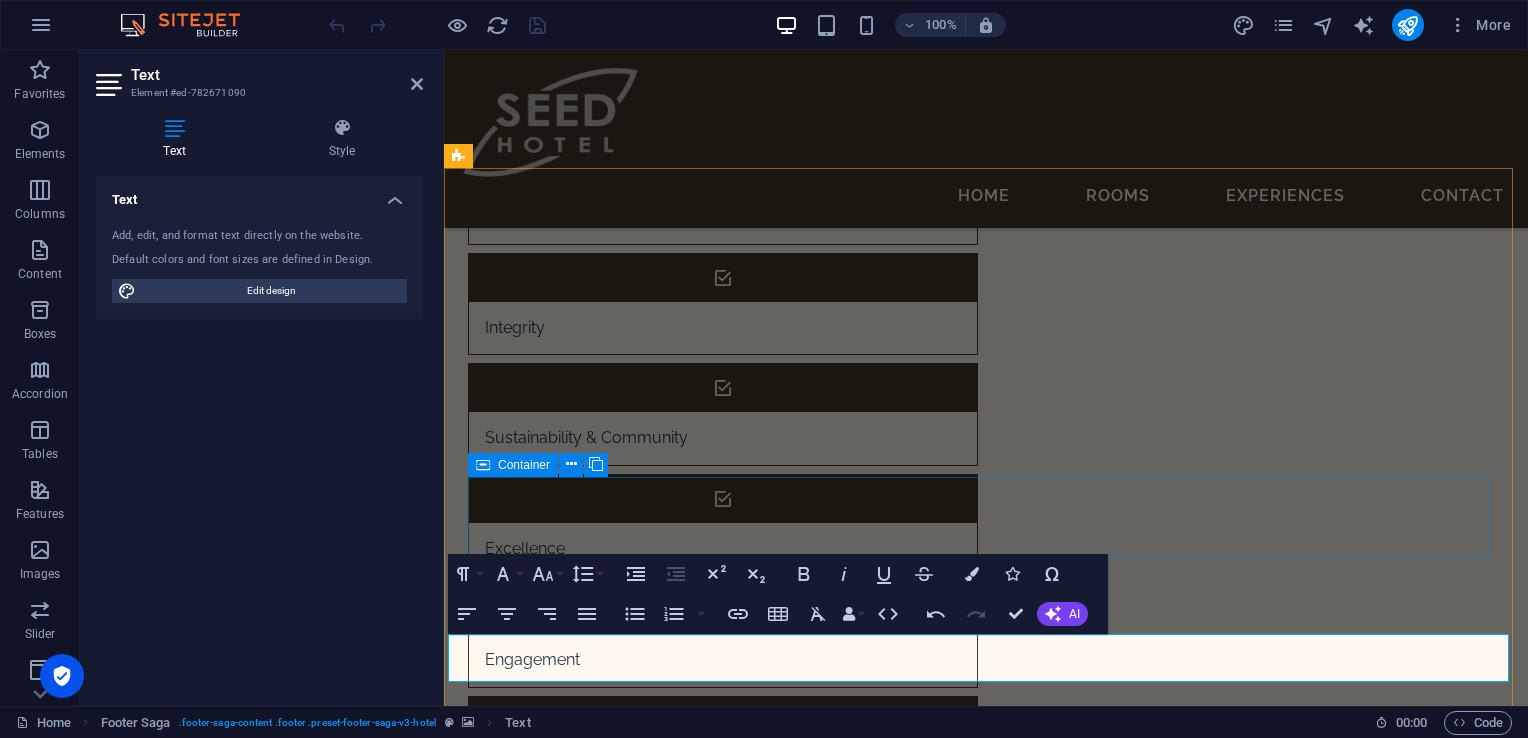 click on "[PERSON_NAME][STREET_ADDRESS] [PHONE_NUMBER]" at bounding box center (986, 14838) 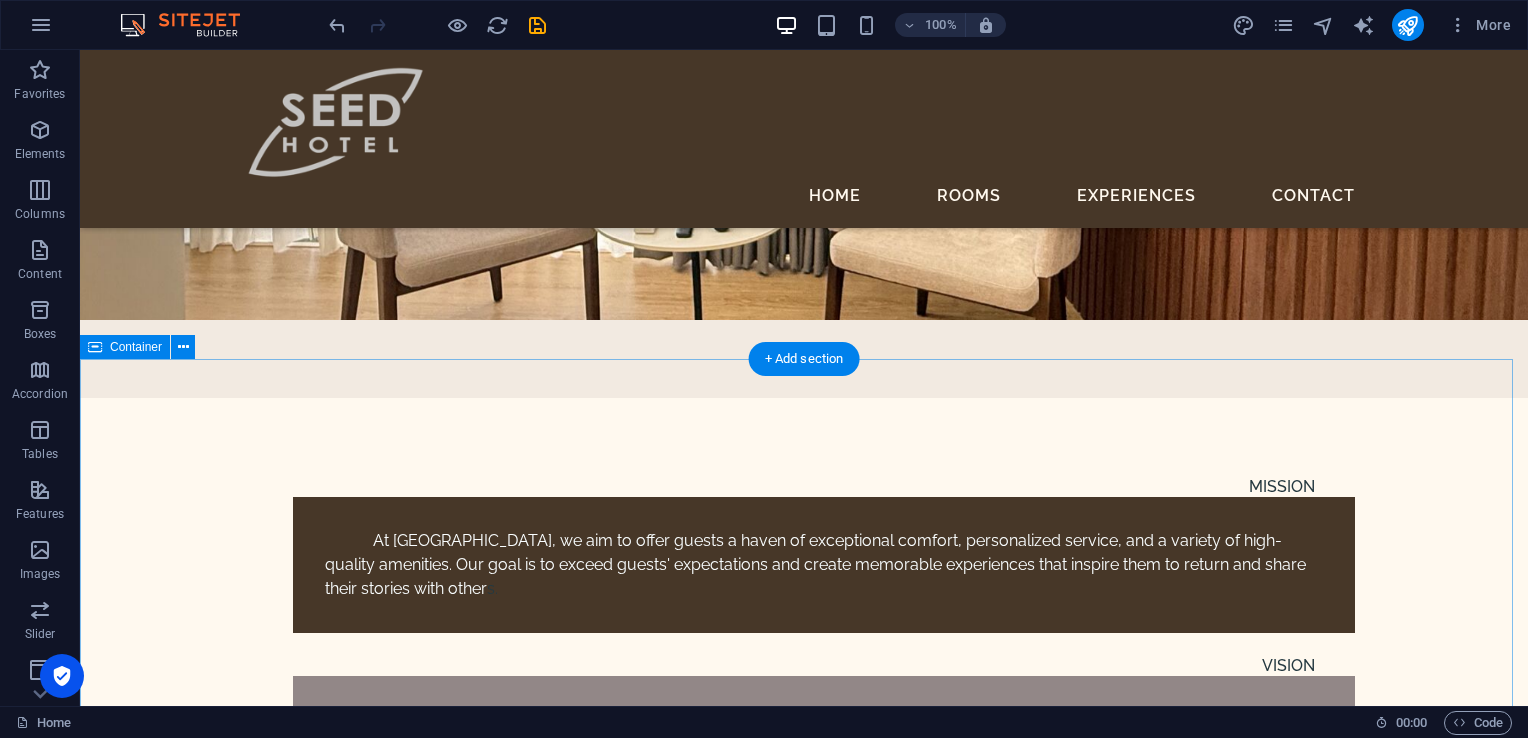 scroll, scrollTop: 7042, scrollLeft: 0, axis: vertical 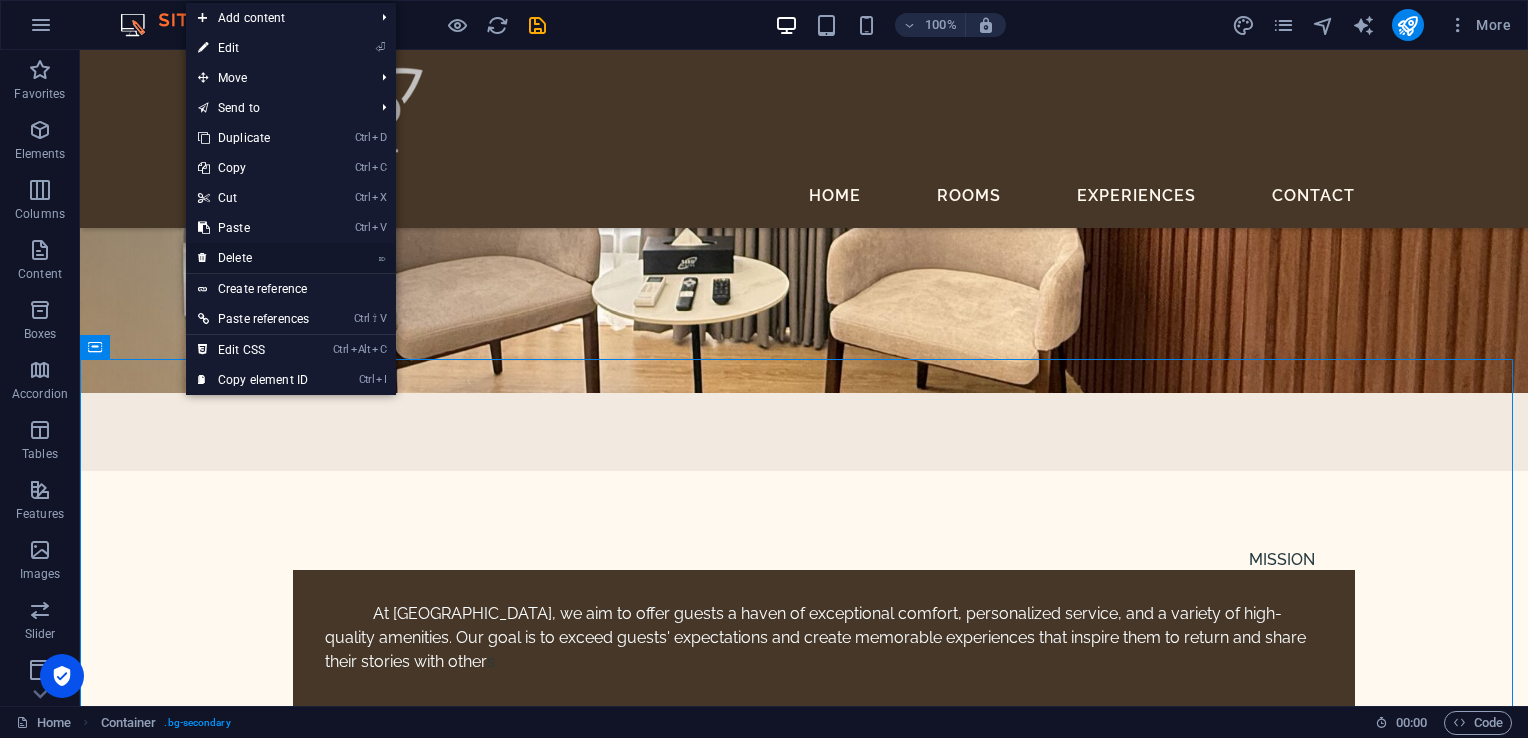 click on "⌦  Delete" at bounding box center [253, 258] 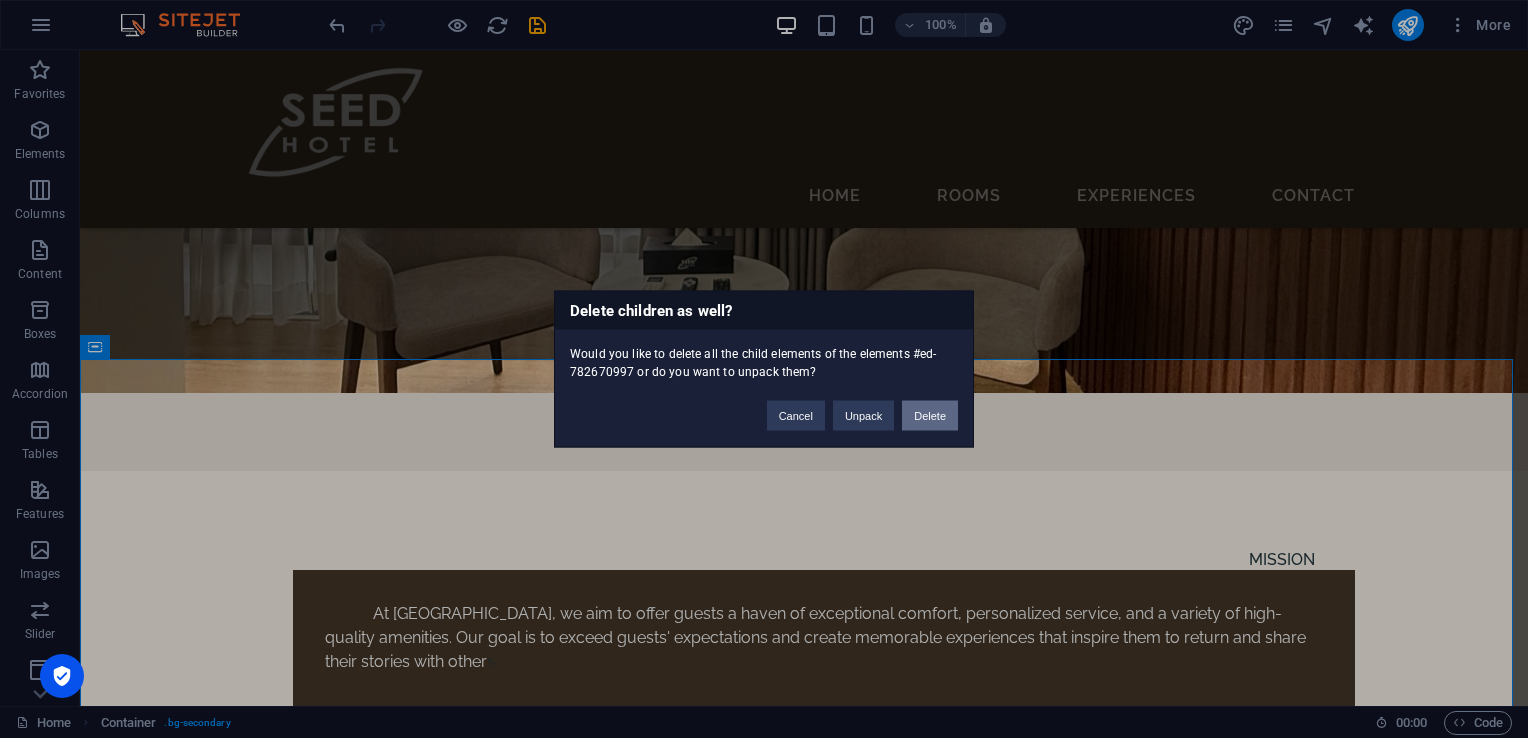 click on "Delete" at bounding box center (930, 416) 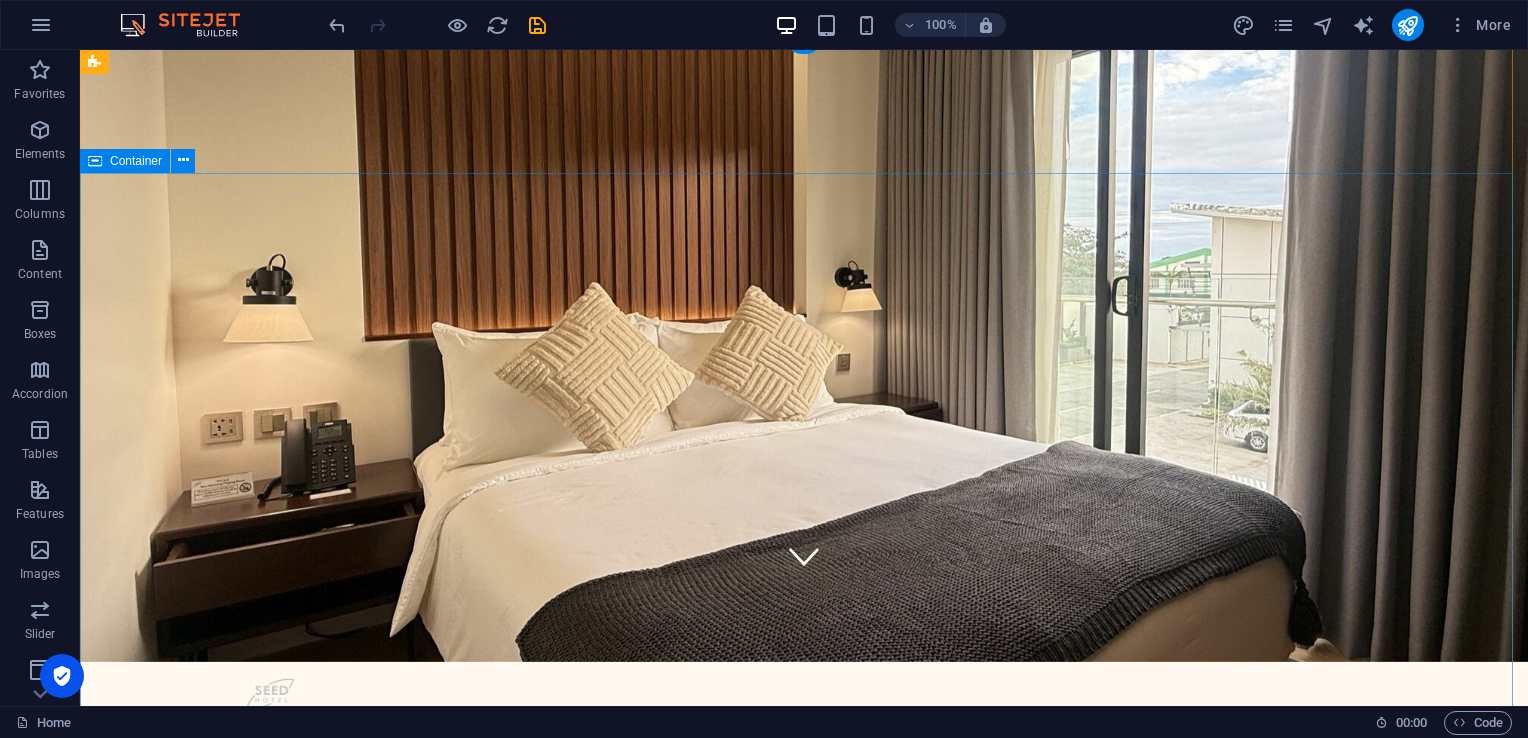 scroll, scrollTop: 0, scrollLeft: 0, axis: both 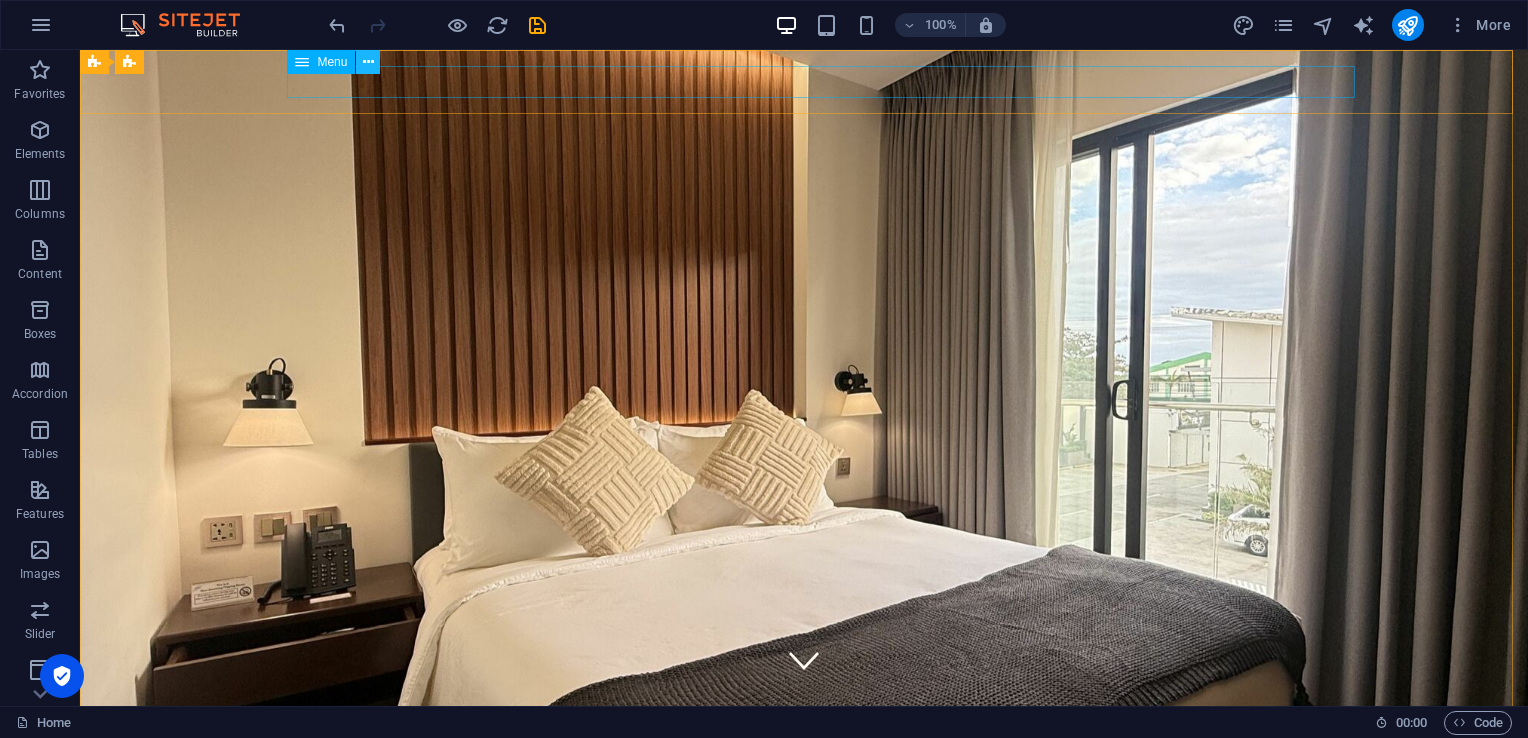 click at bounding box center [368, 62] 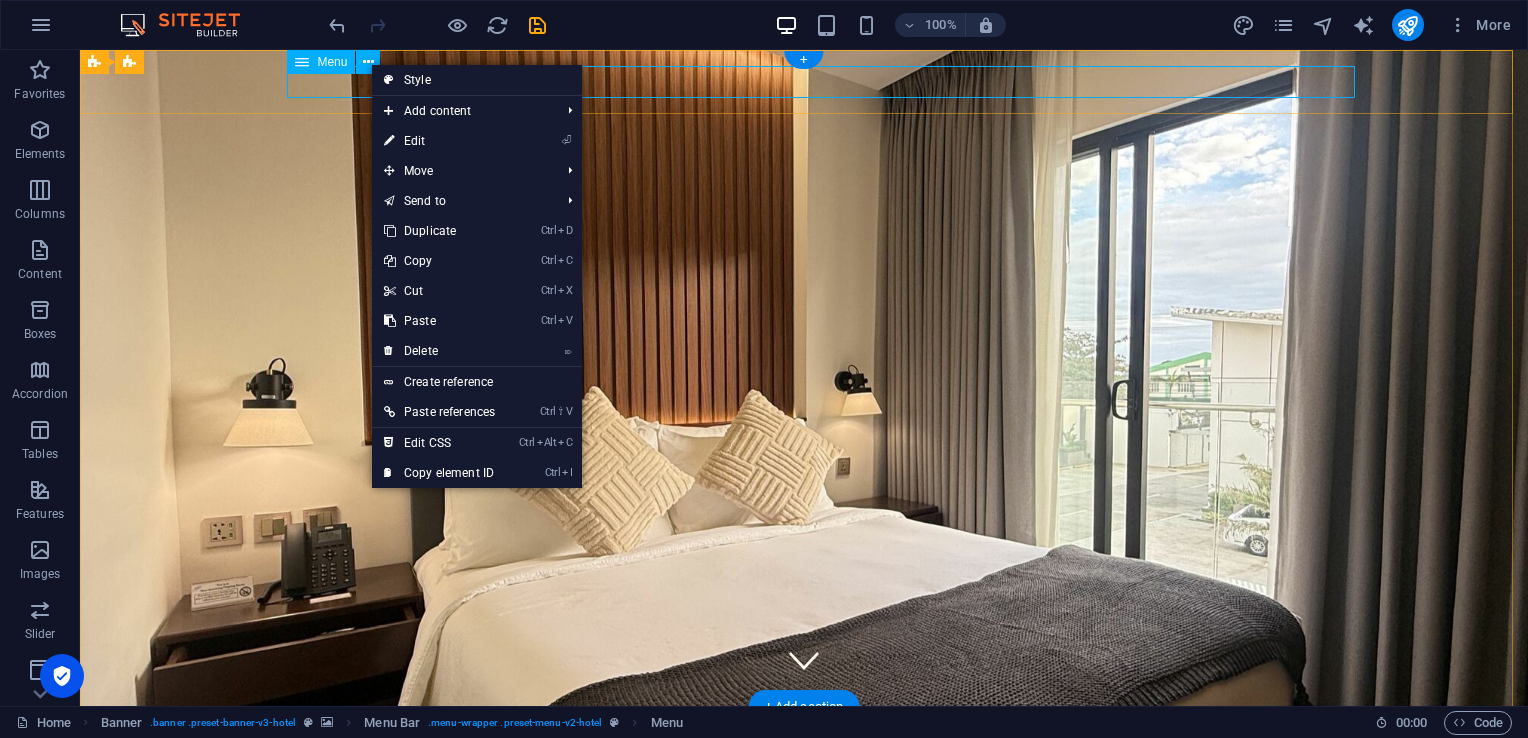 click on "Home Rooms Experiences Contact" at bounding box center (804, 830) 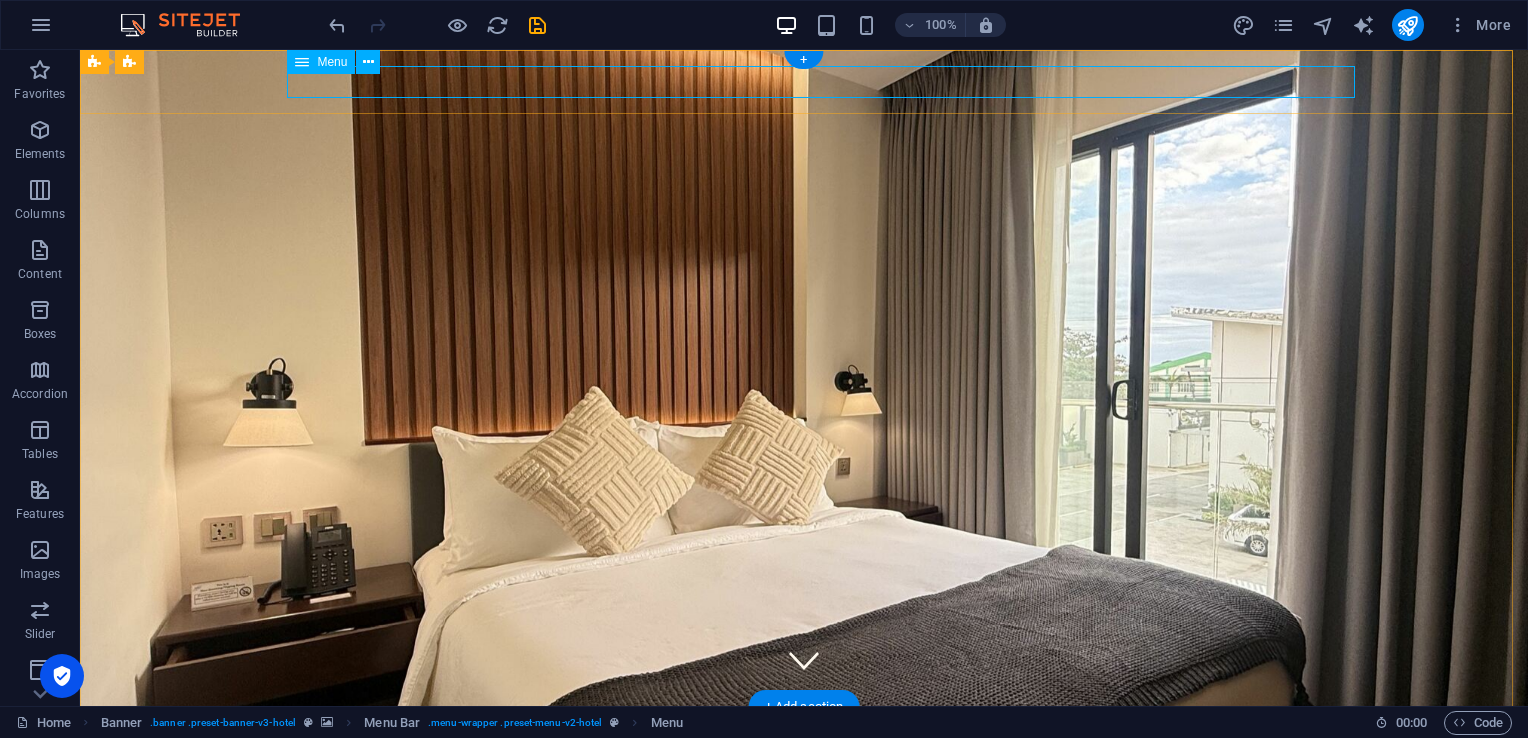 click on "Home Rooms Experiences Contact" at bounding box center (804, 830) 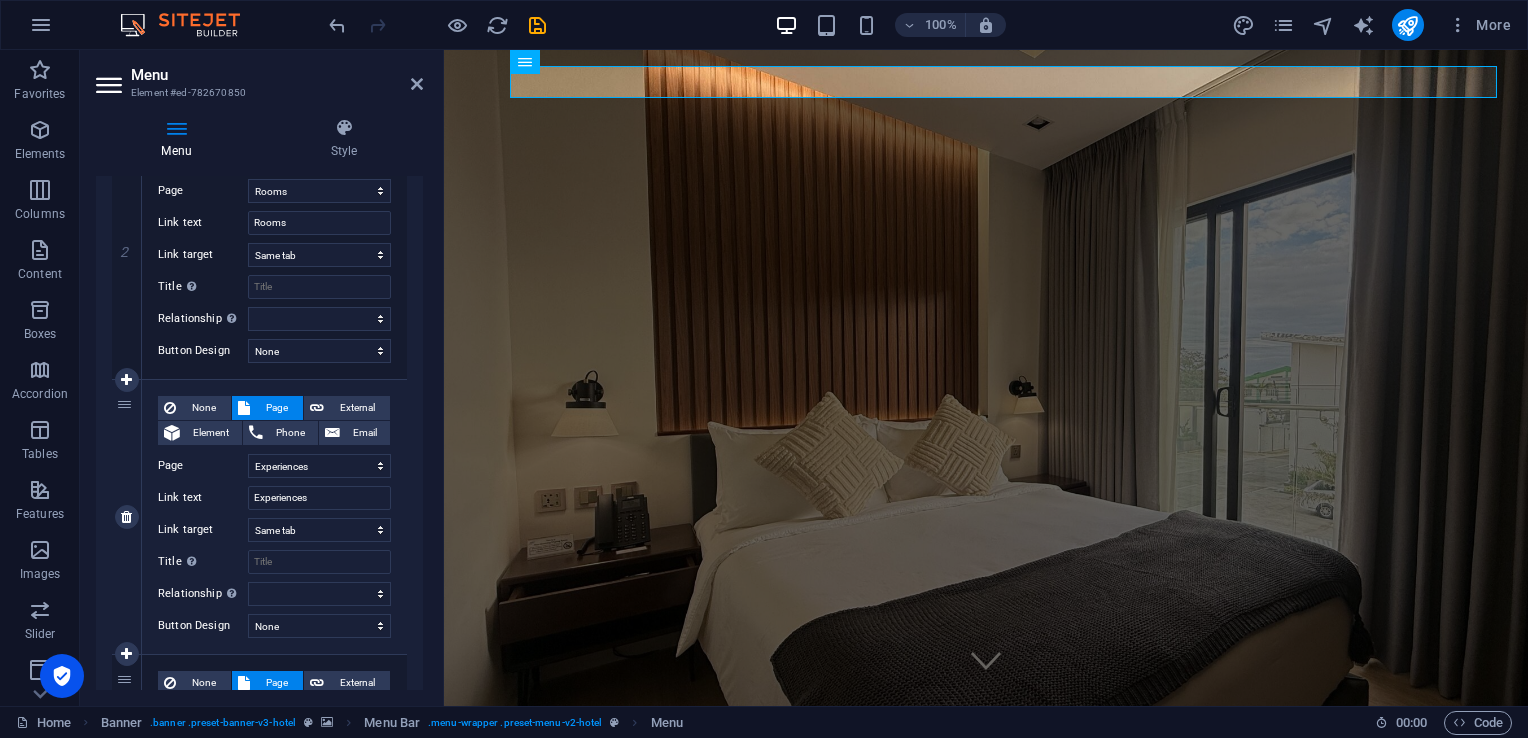 scroll, scrollTop: 829, scrollLeft: 0, axis: vertical 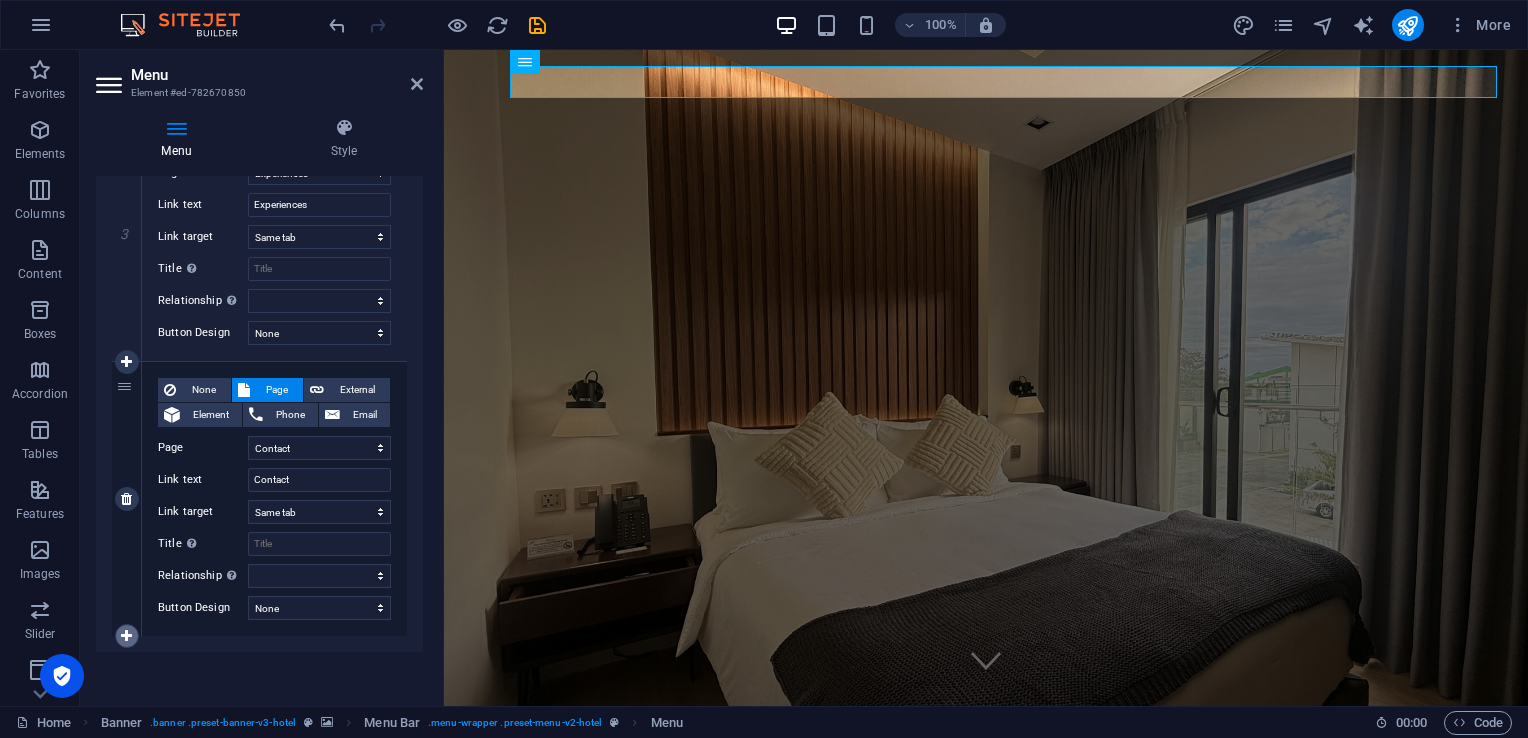 click at bounding box center [126, 636] 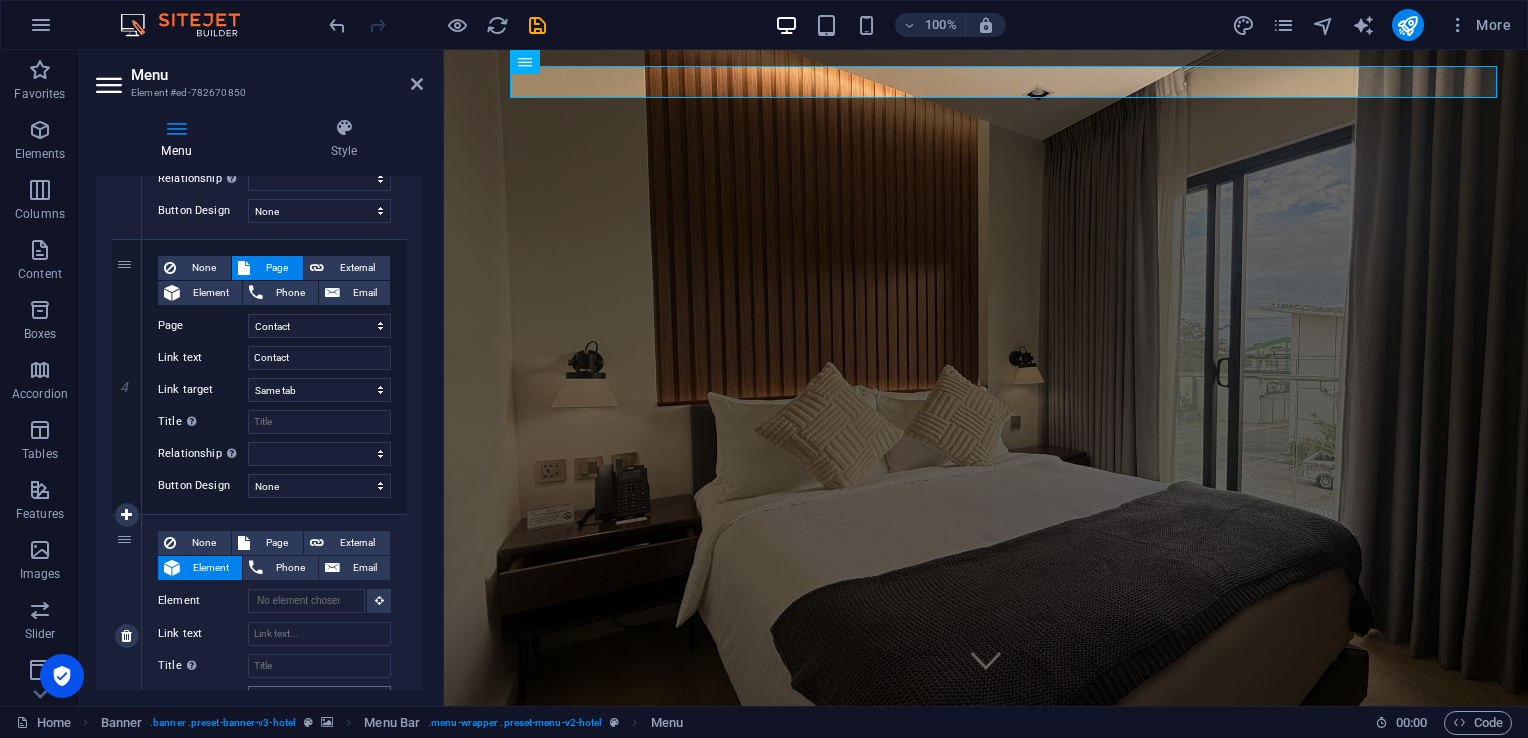 scroll, scrollTop: 1073, scrollLeft: 0, axis: vertical 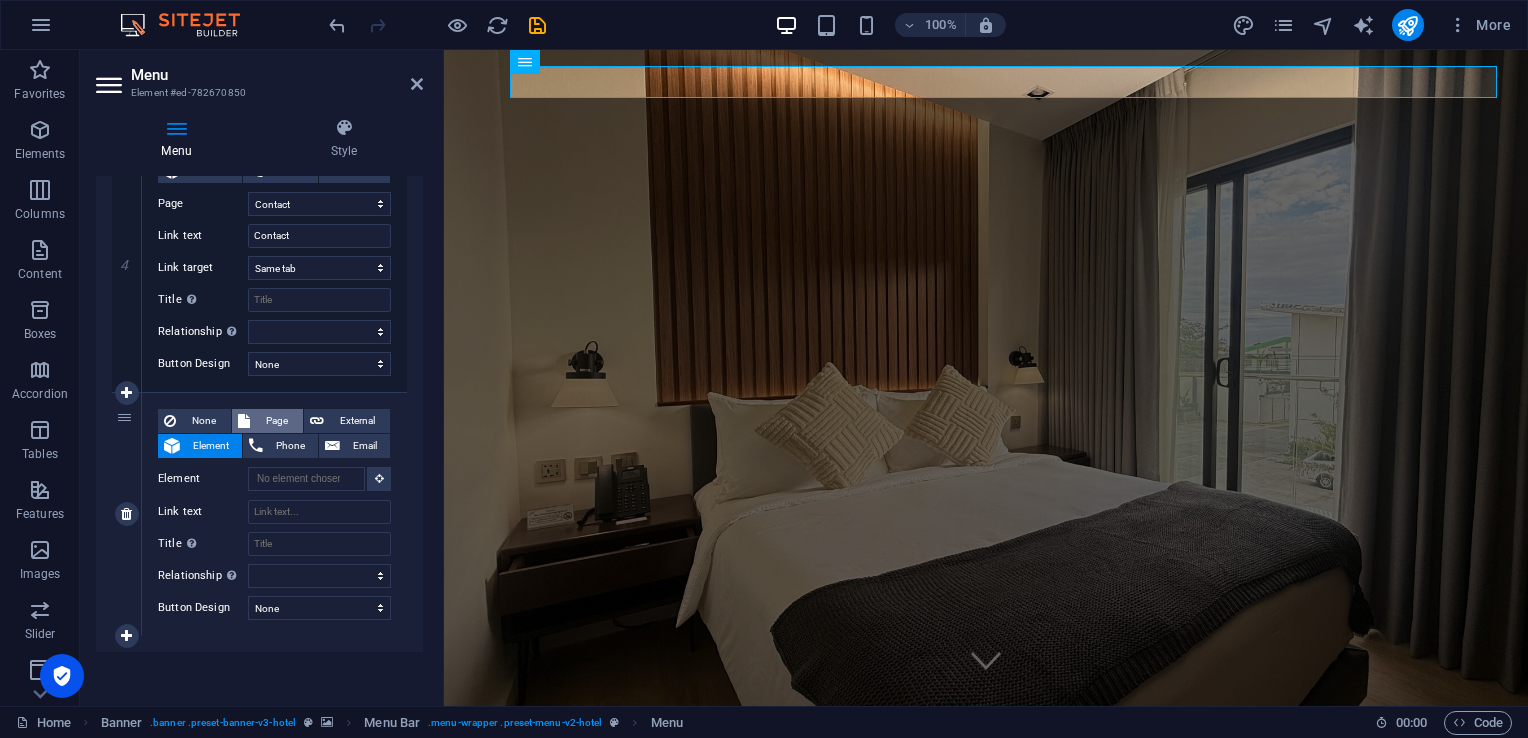 click on "Page" at bounding box center [276, 421] 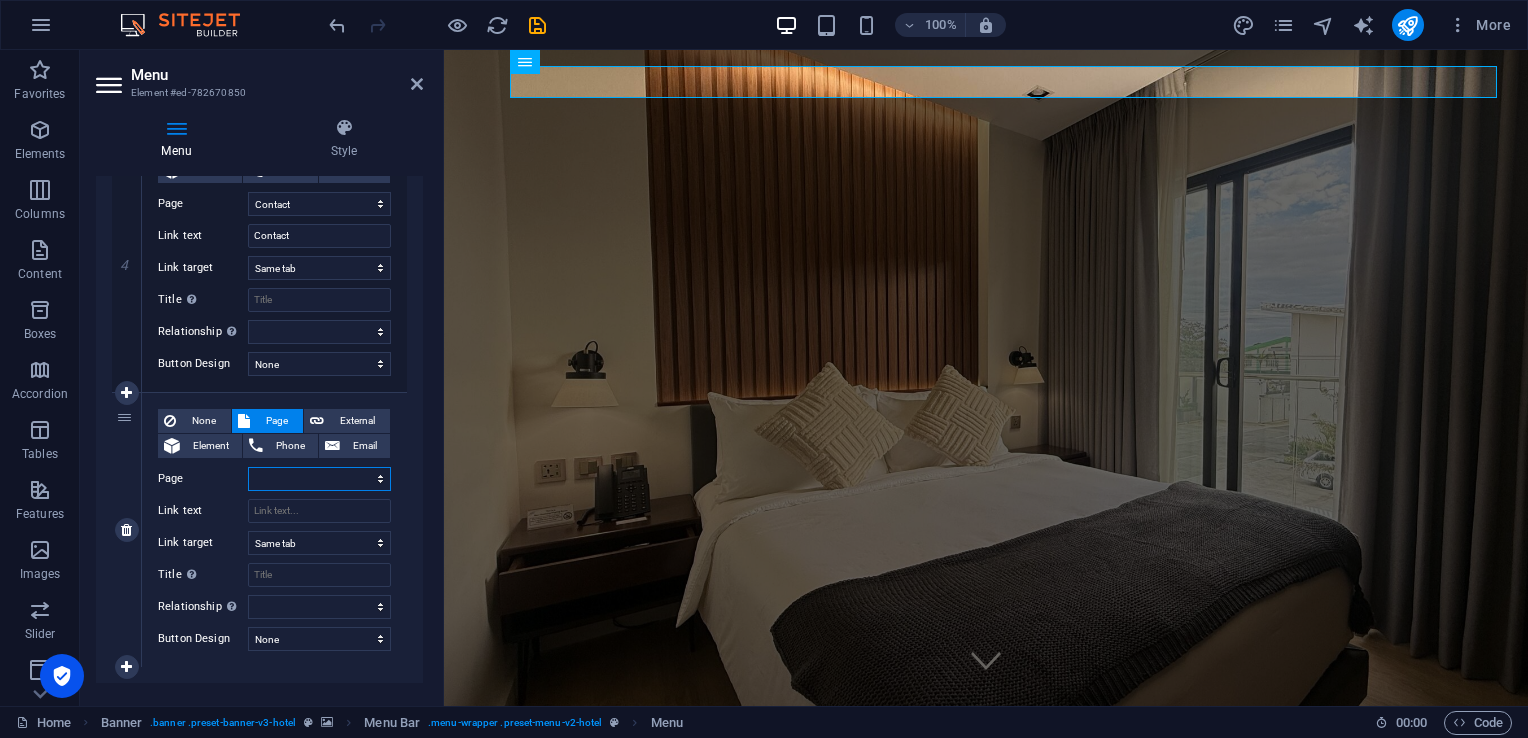click on "Home Maintenance Rooms History Experiences Contact Legal Notice Privacy" at bounding box center [319, 479] 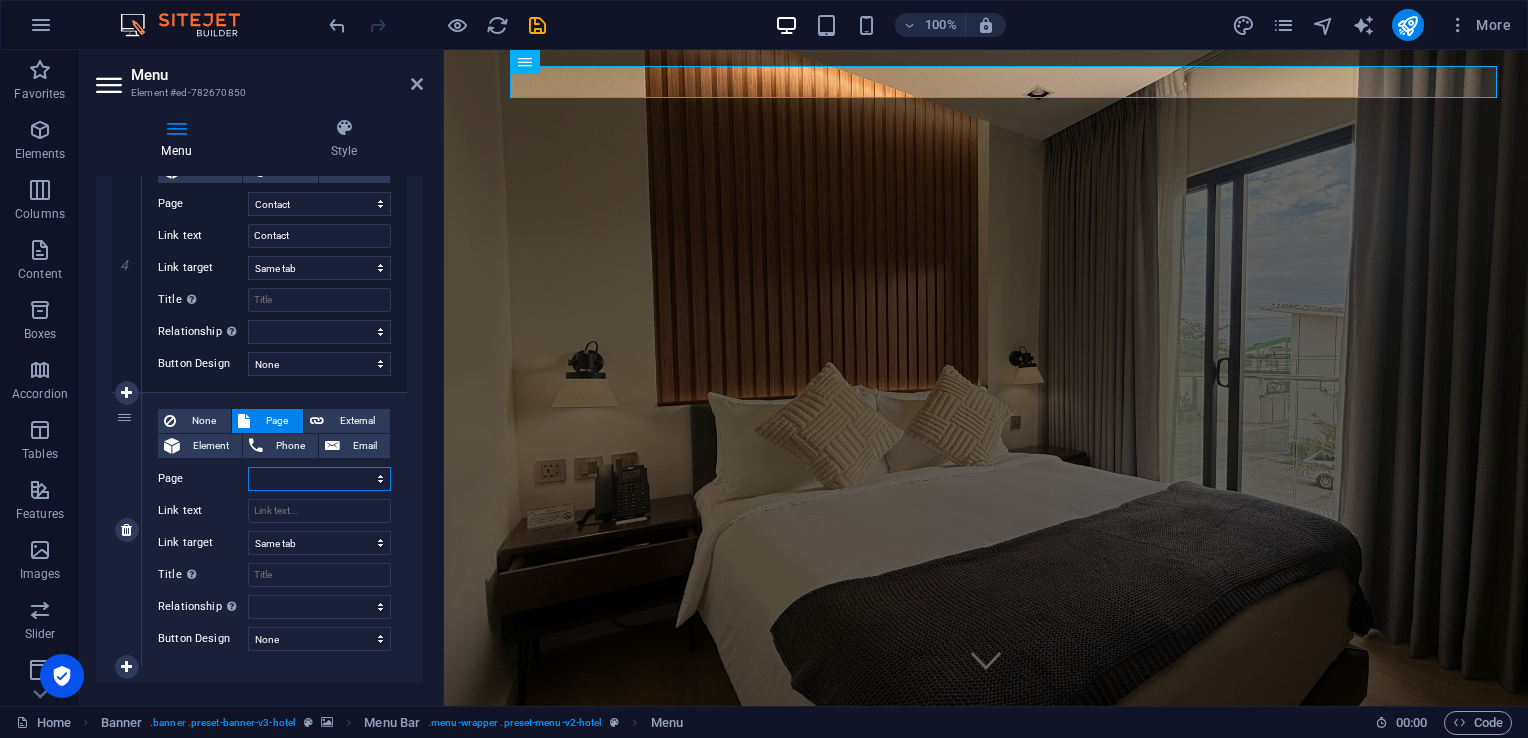 select on "3" 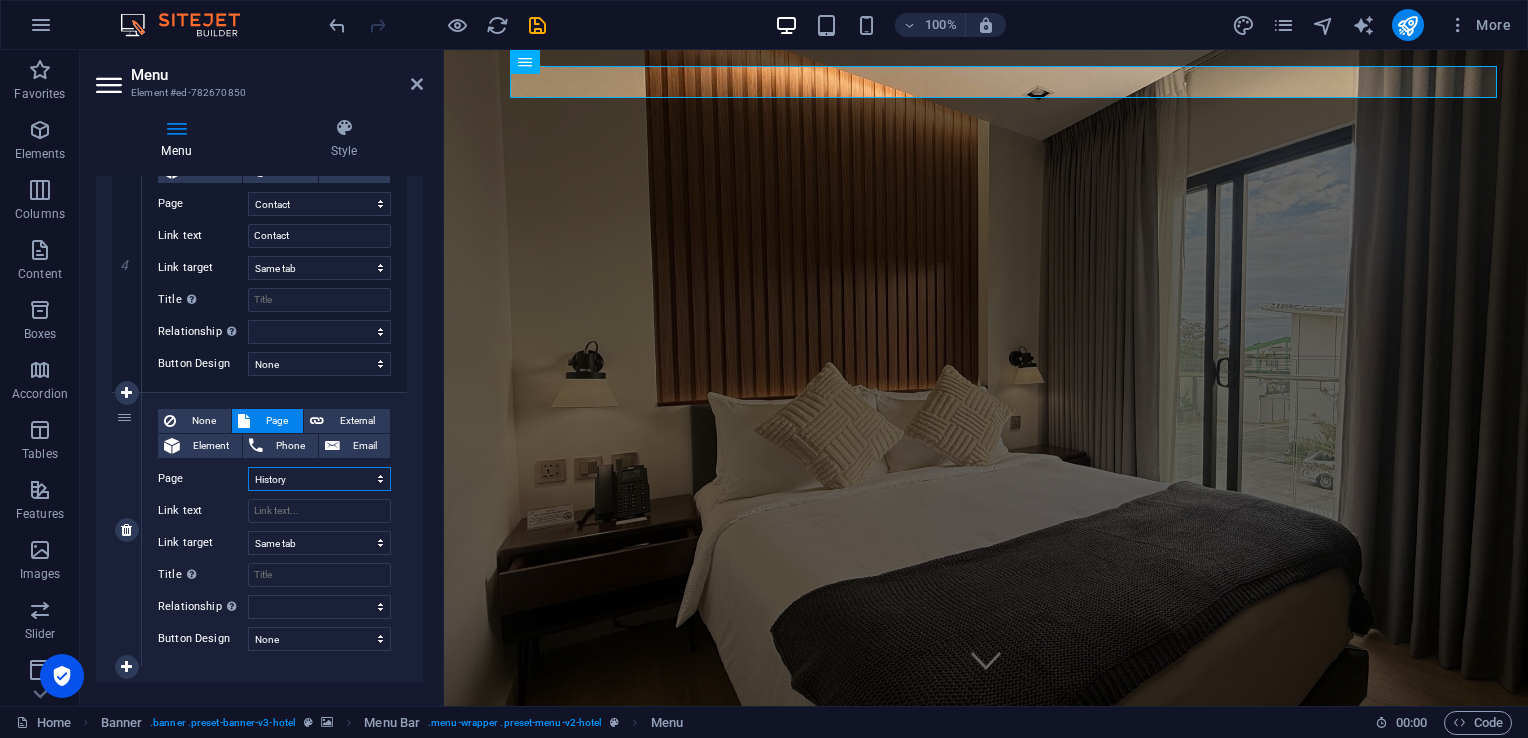 click on "Home Maintenance Rooms History Experiences Contact Legal Notice Privacy" at bounding box center [319, 479] 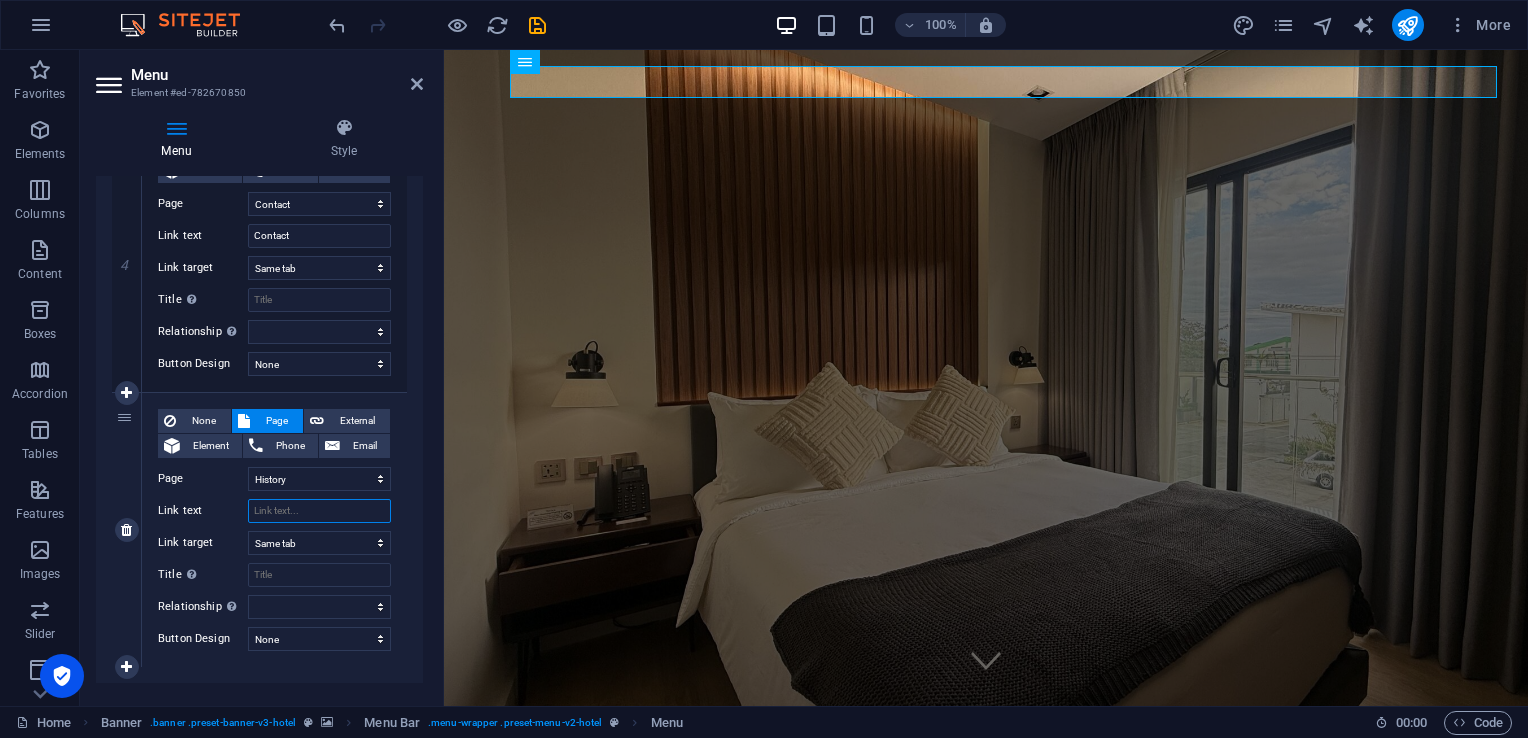 click on "Link text" at bounding box center [319, 511] 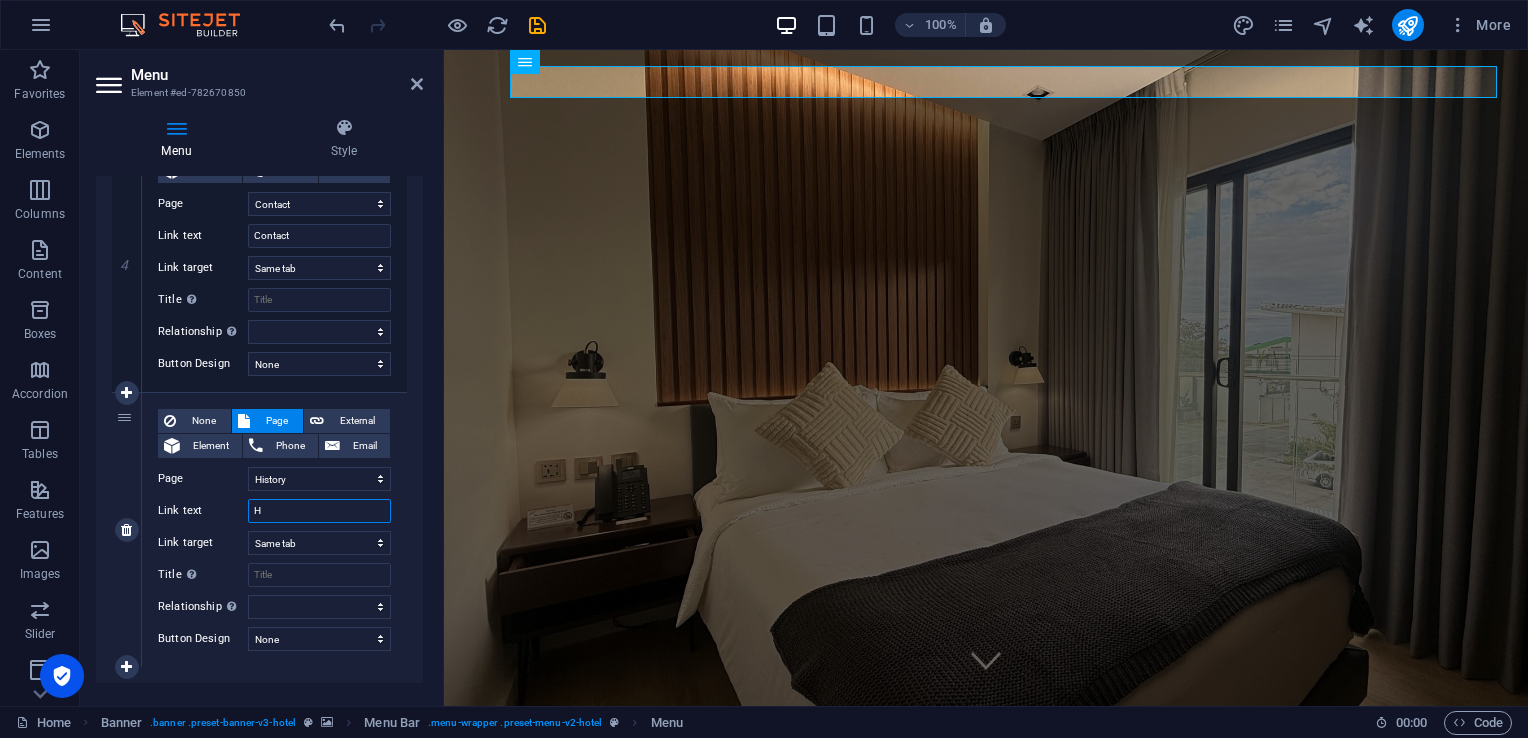 type on "Hi" 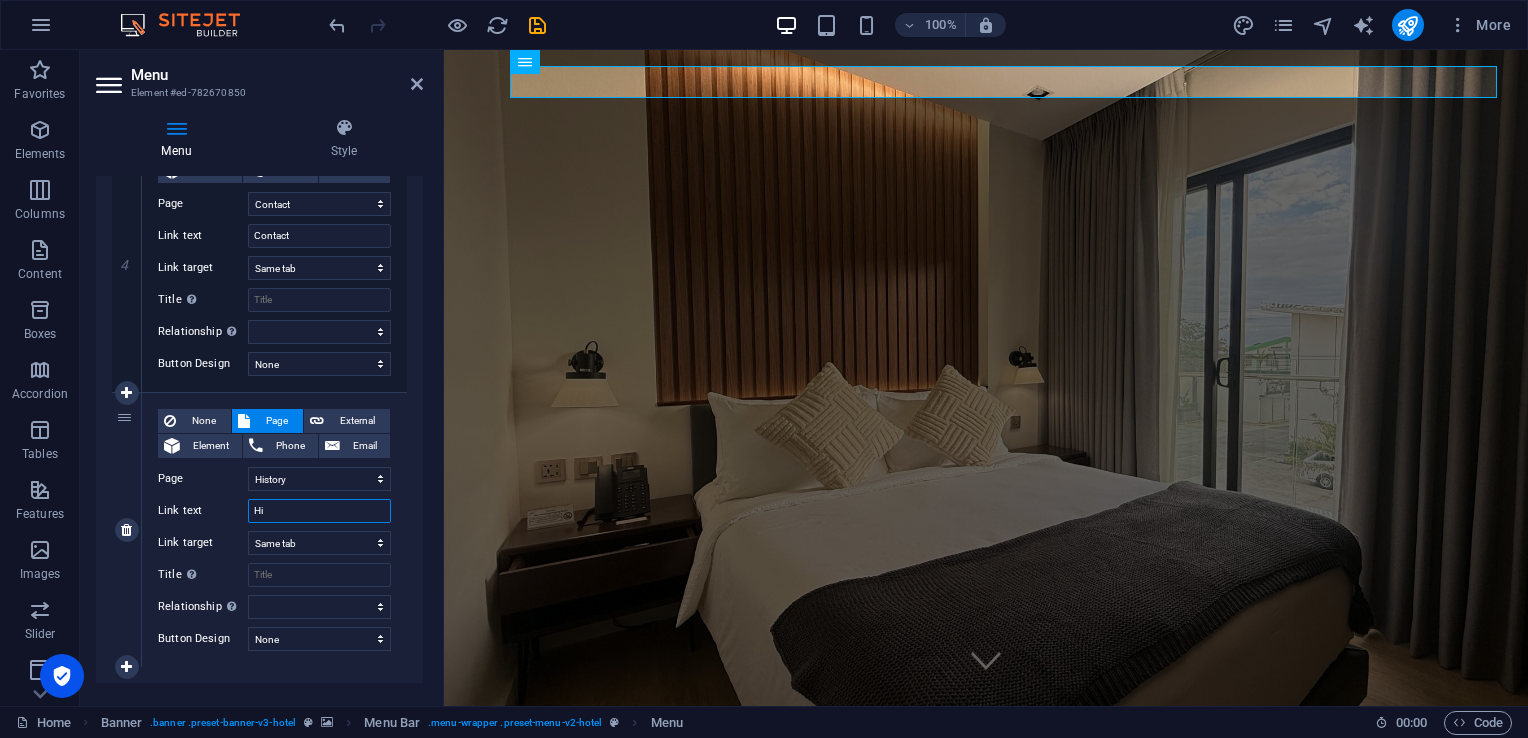 select 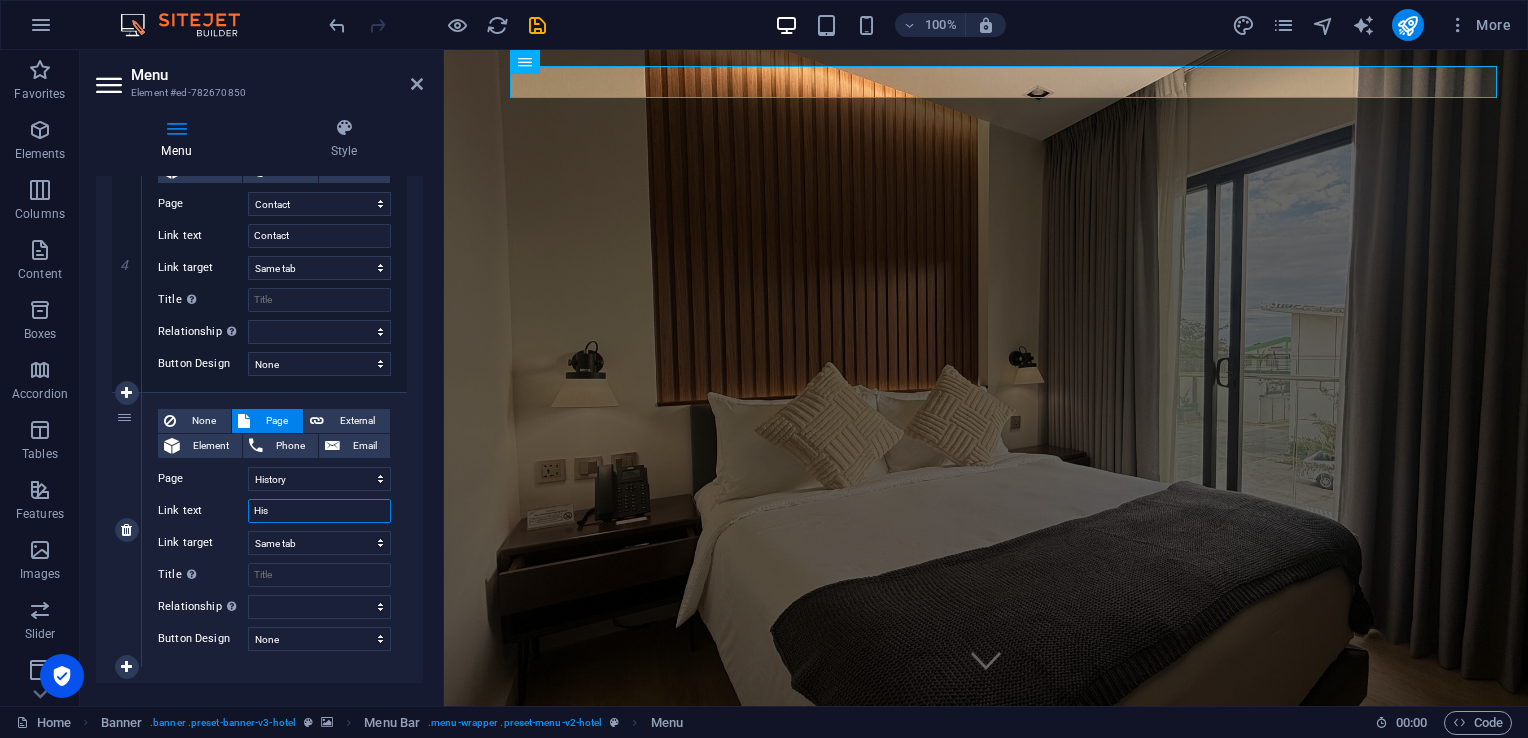 type on "Hist" 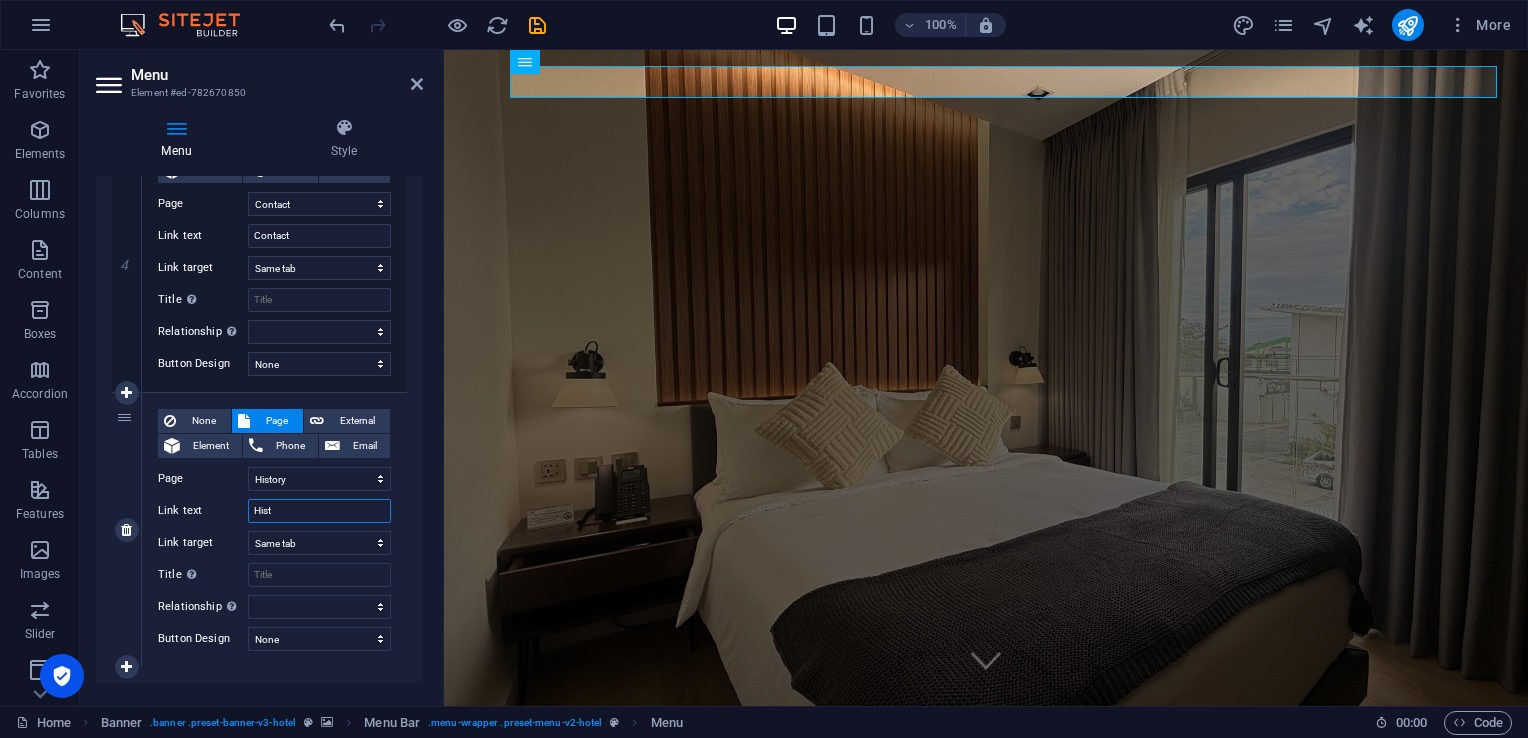 select 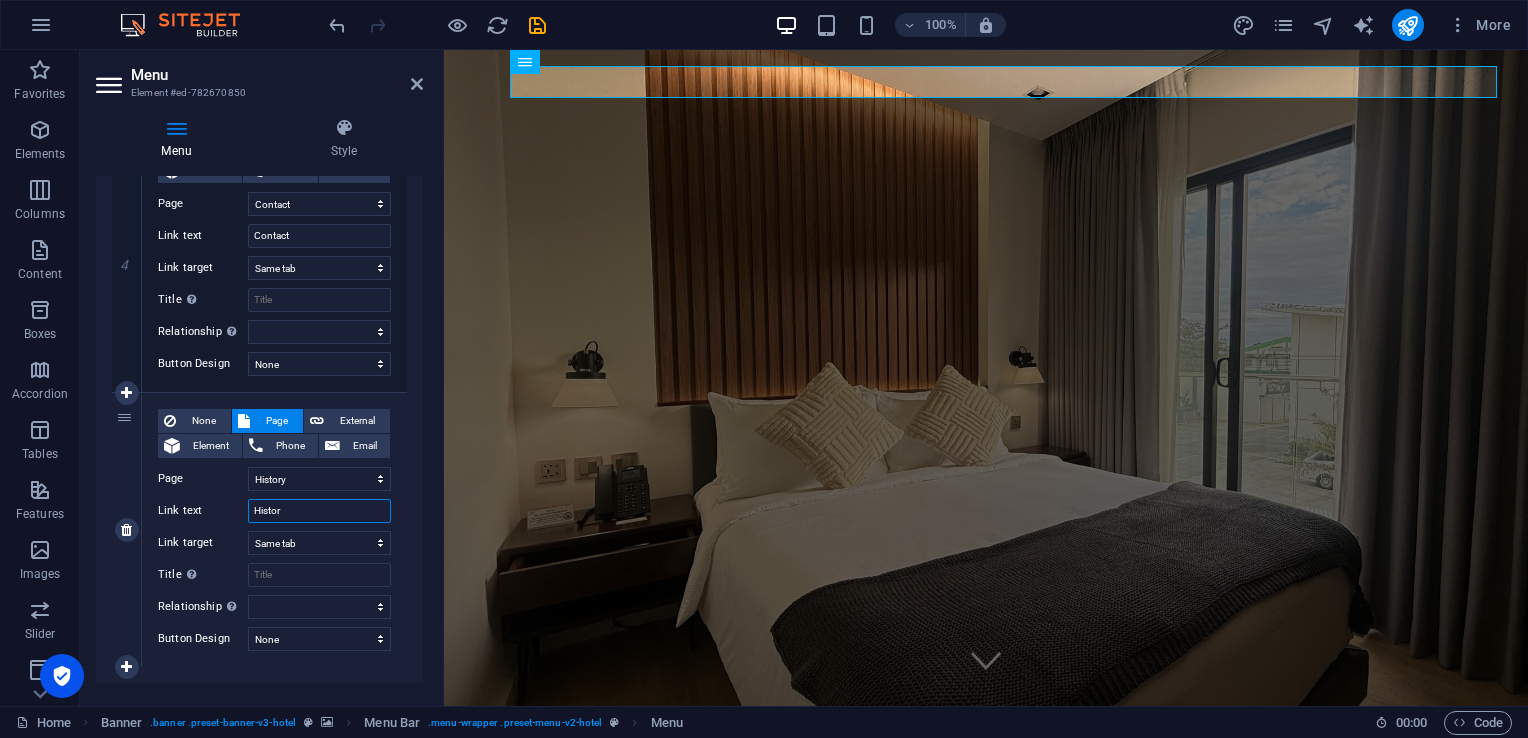 type on "History" 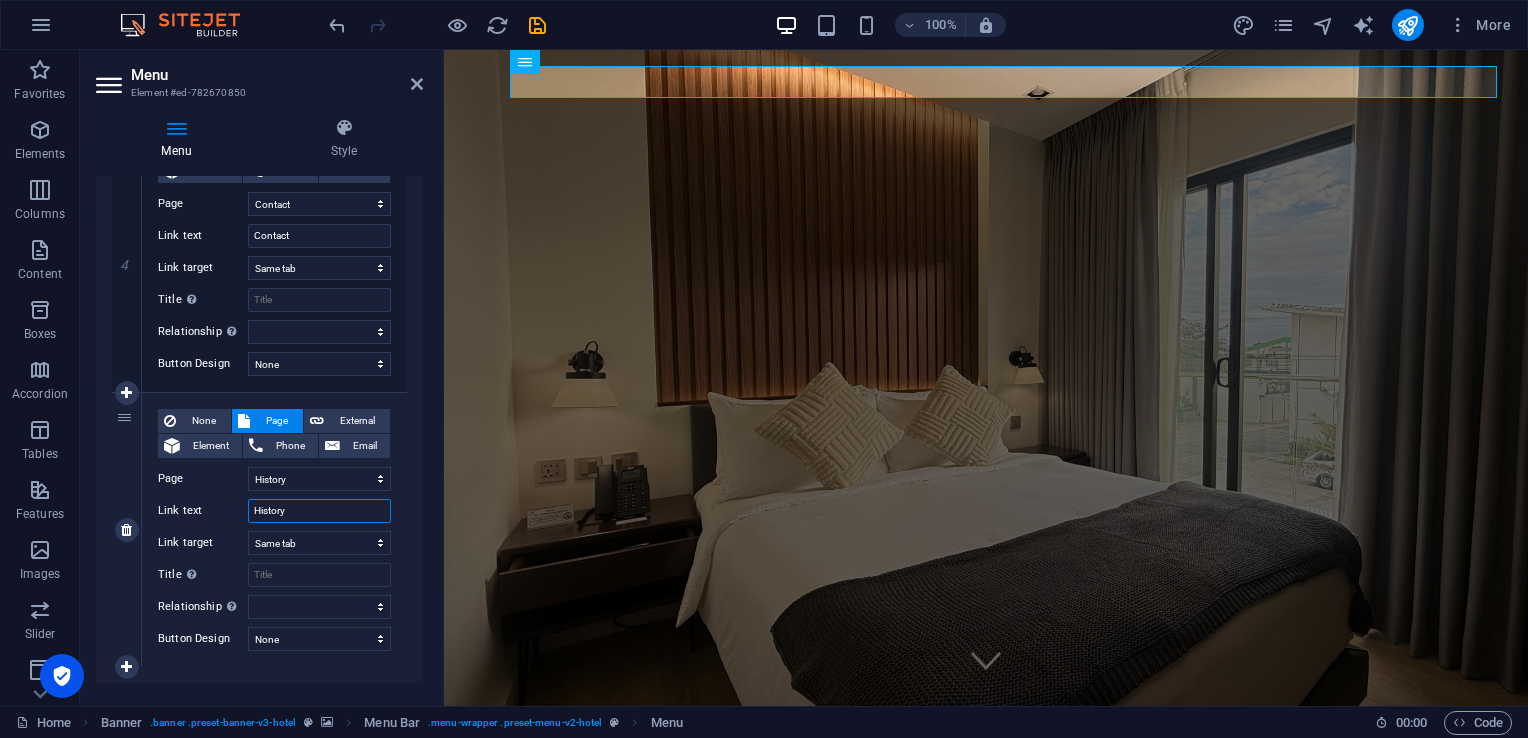 select 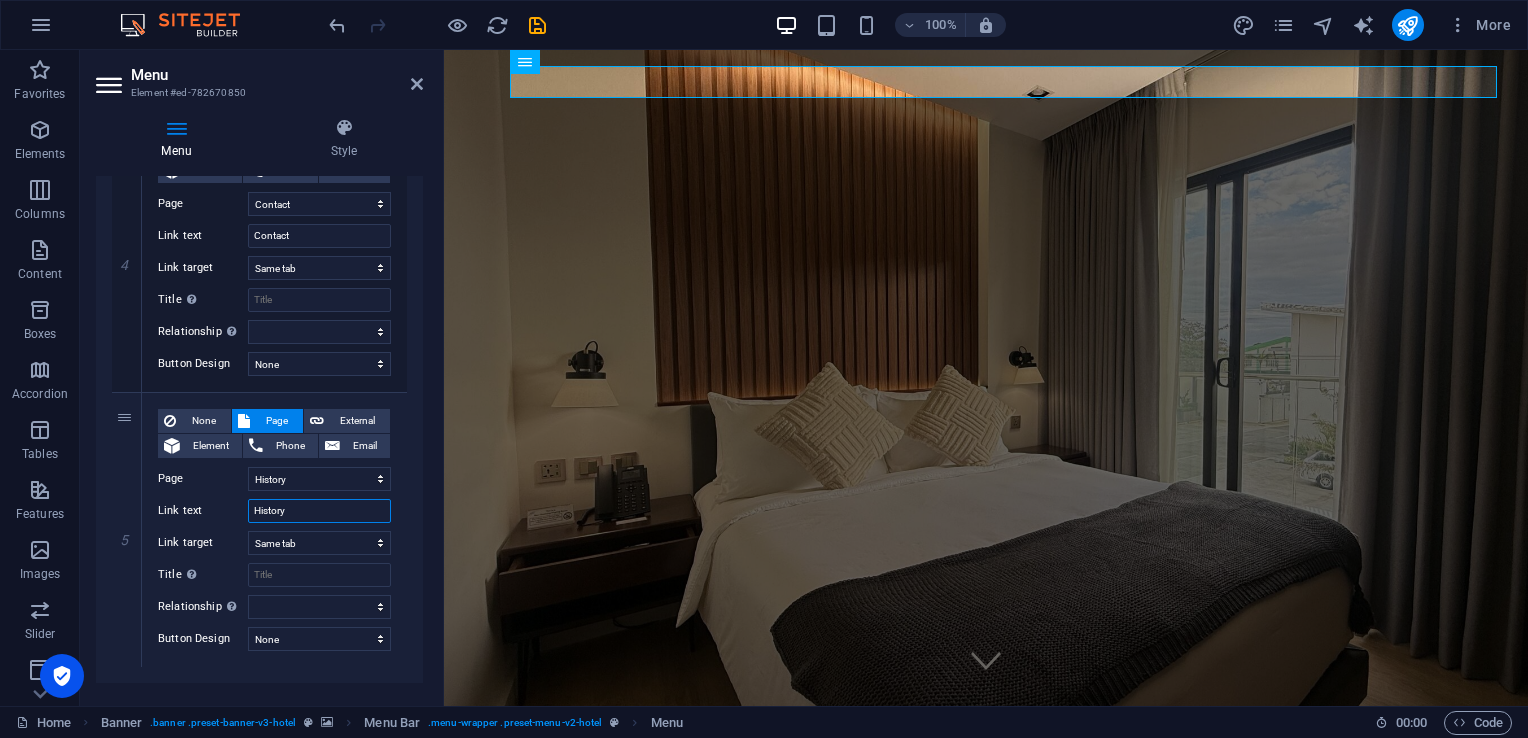 type on "History" 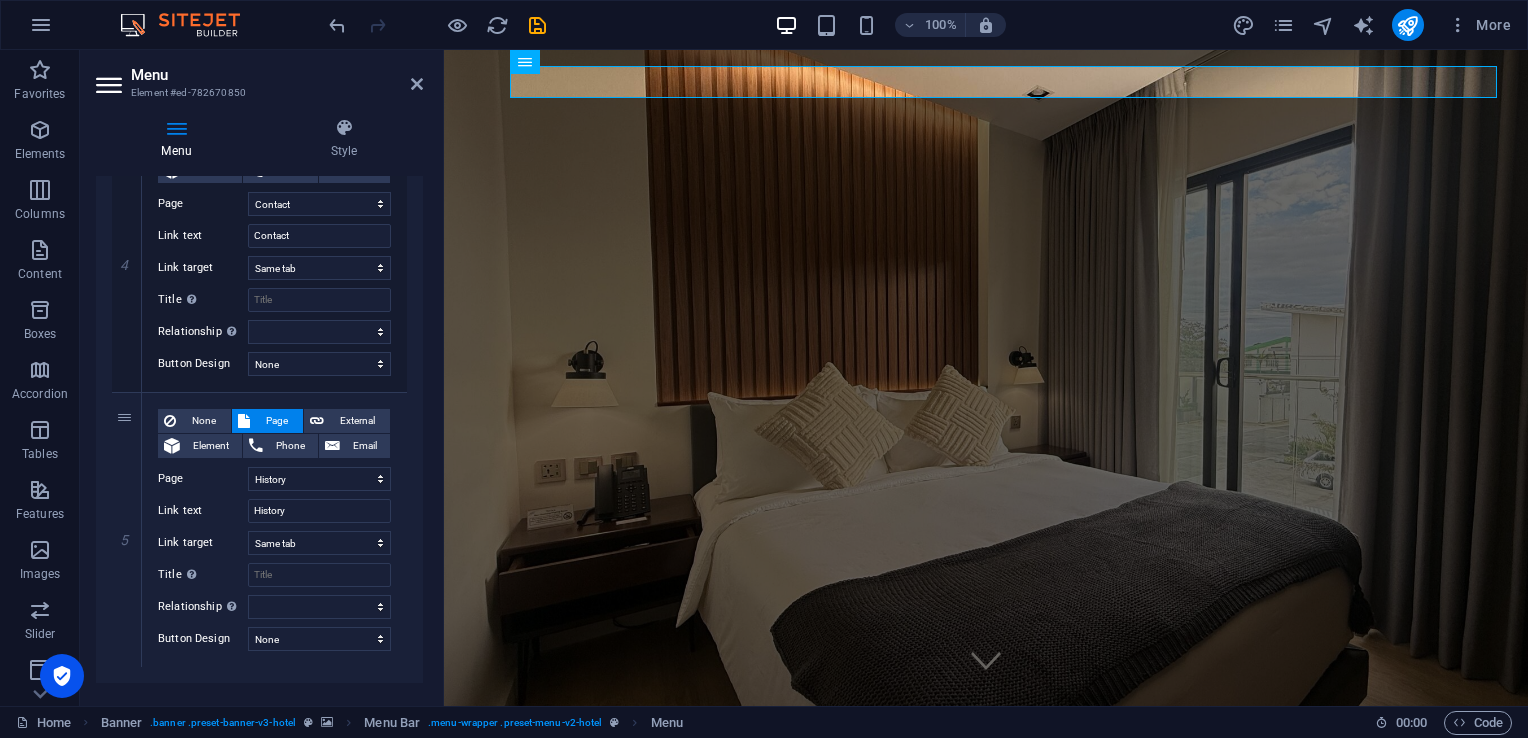 click on "1 None Page External Element Phone Email Page Home Maintenance Rooms History Experiences Contact Legal Notice Privacy Element
URL /15167488 Phone Email Link text Home Link target New tab Same tab Overlay Title Additional link description, should not be the same as the link text. The title is most often shown as a tooltip text when the mouse moves over the element. Leave empty if uncertain. Relationship Sets the  relationship of this link to the link target . For example, the value "nofollow" instructs search engines not to follow the link. Can be left empty. alternate author bookmark external help license next nofollow noreferrer noopener prev search tag Button Design None Default Primary Secondary 2 None Page External Element Phone Email Page Home Maintenance Rooms History Experiences Contact Legal Notice Privacy Element
URL /15167491 Phone Email Link text Rooms Link target New tab Same tab Overlay Title Relationship Sets the  alternate author bookmark external" at bounding box center (259, -20) 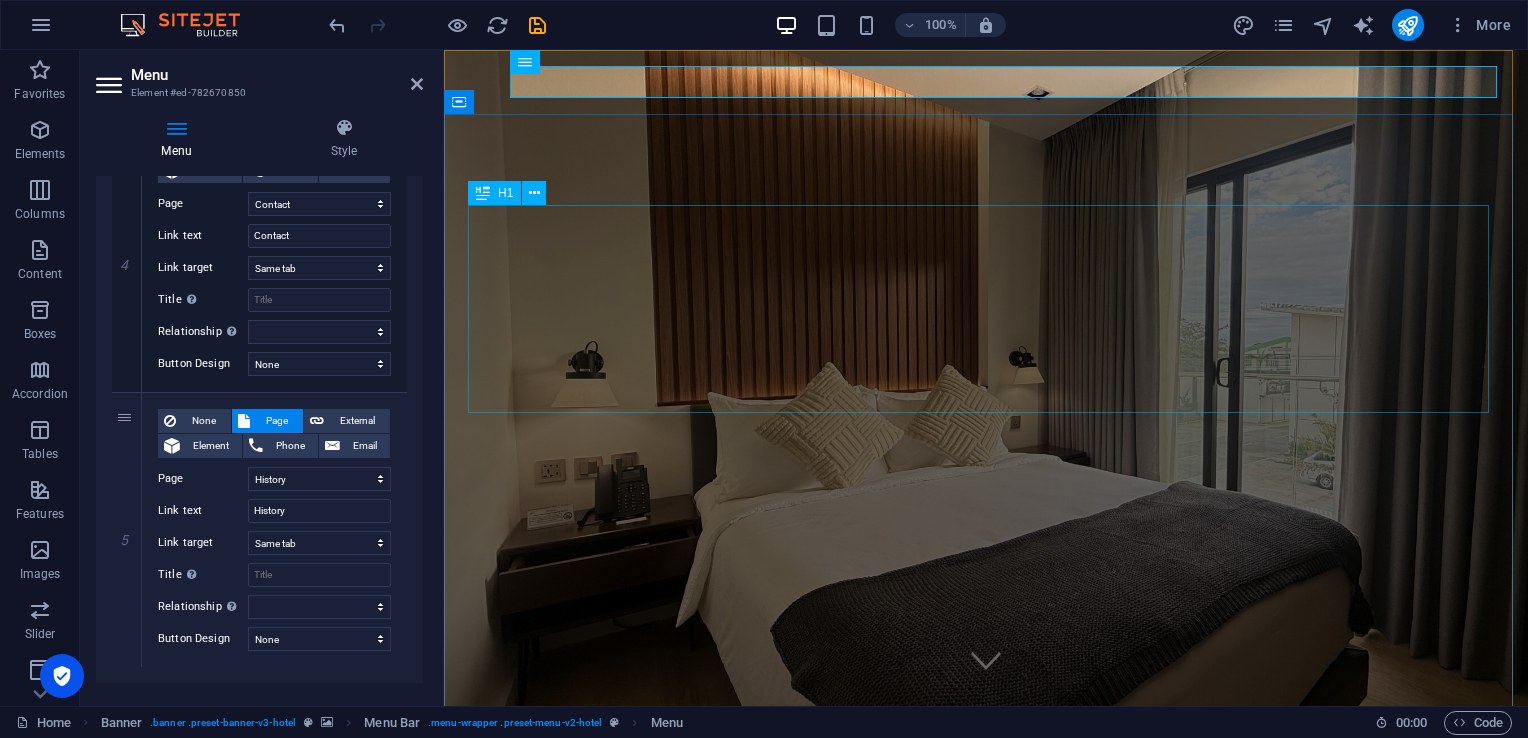 click on "Rooted in Family, Growing through Hospitality." at bounding box center [986, 987] 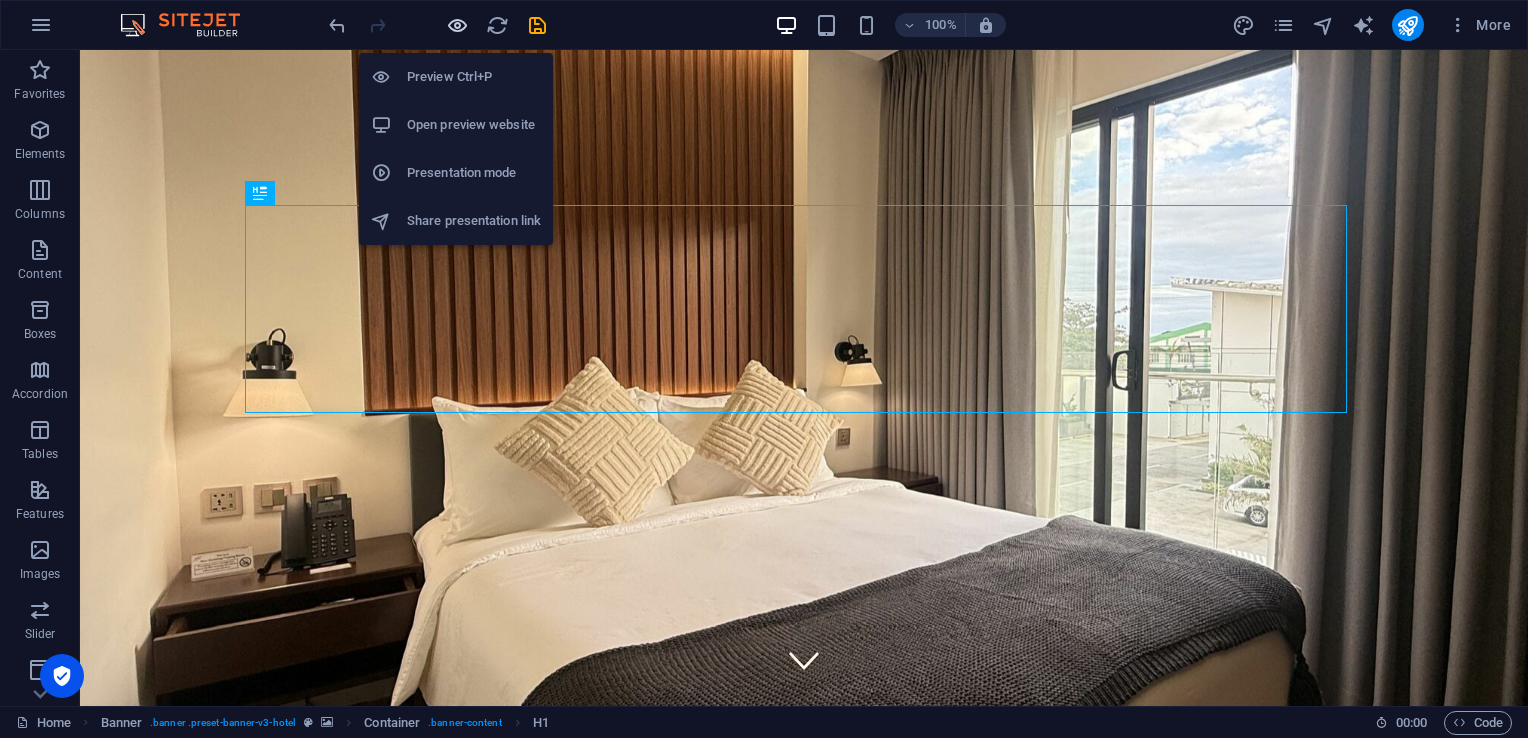 click at bounding box center [457, 25] 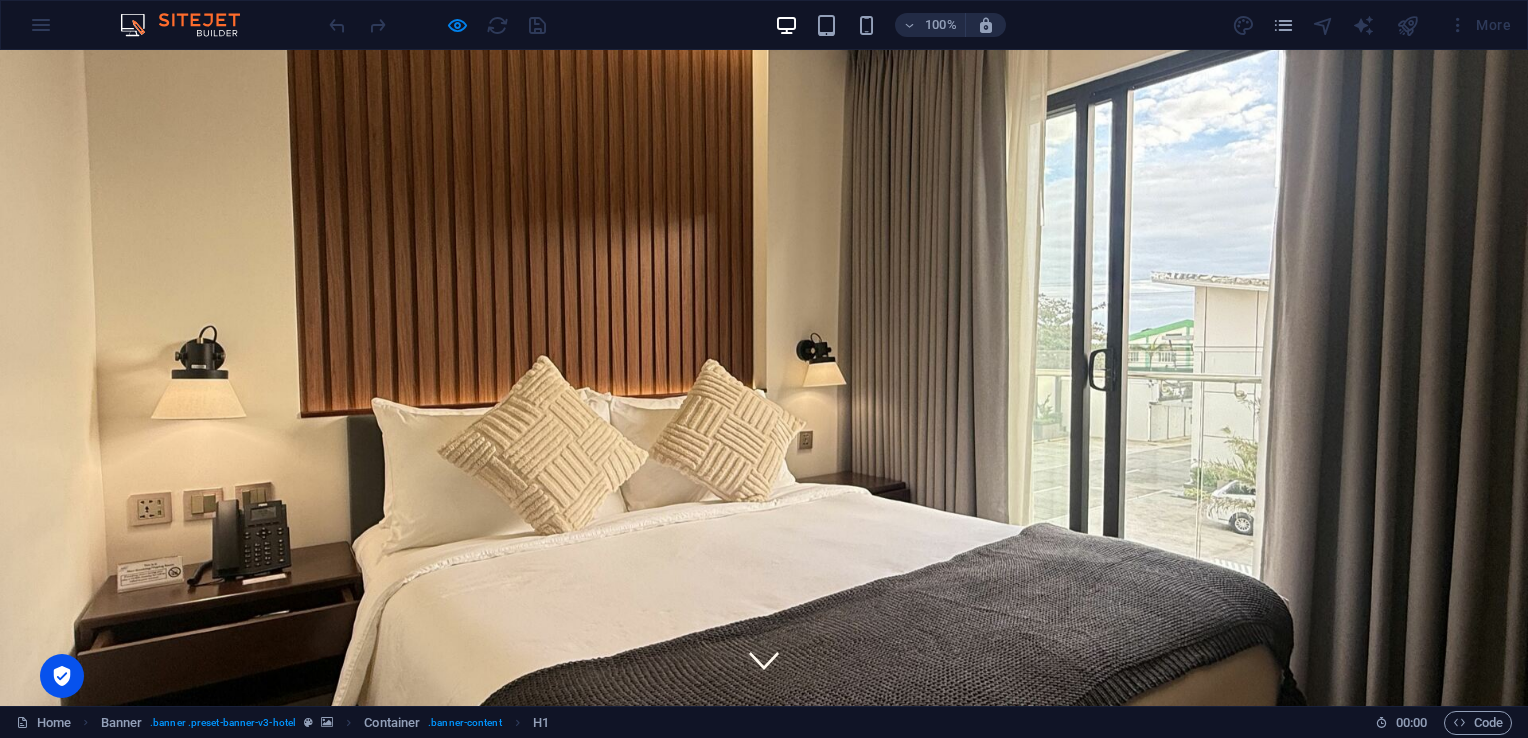 click on "History" at bounding box center [1277, 771] 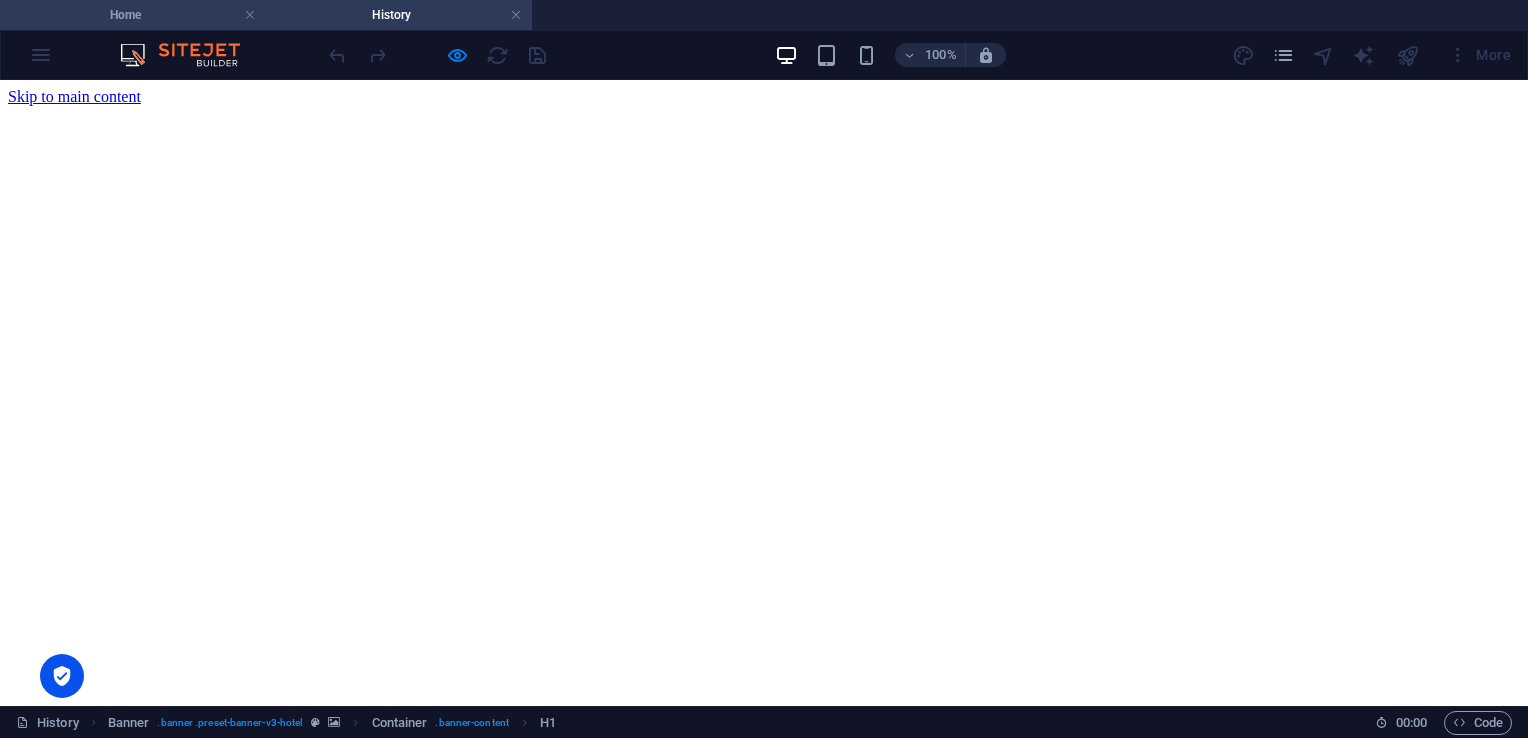 click on "Home" at bounding box center (133, 15) 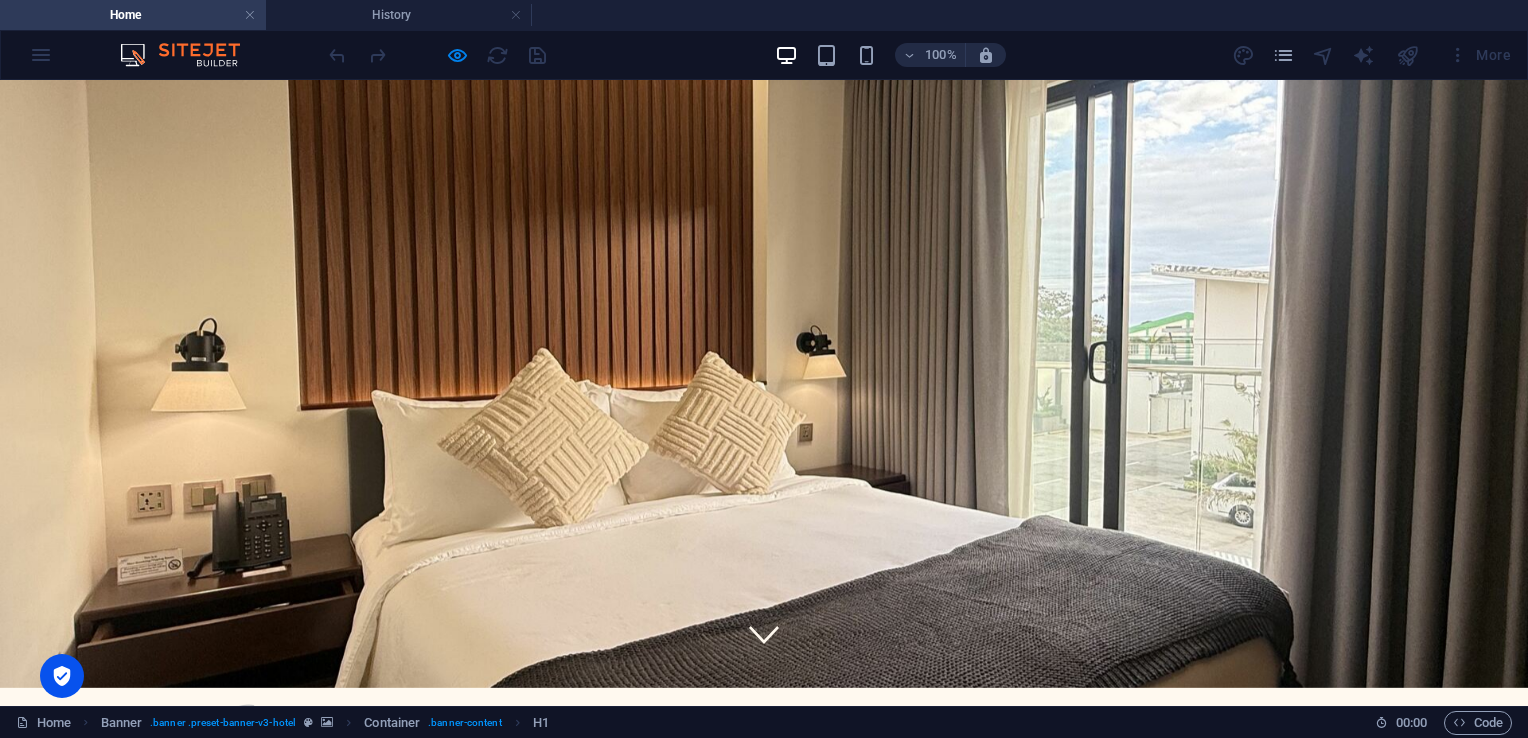 scroll, scrollTop: 0, scrollLeft: 0, axis: both 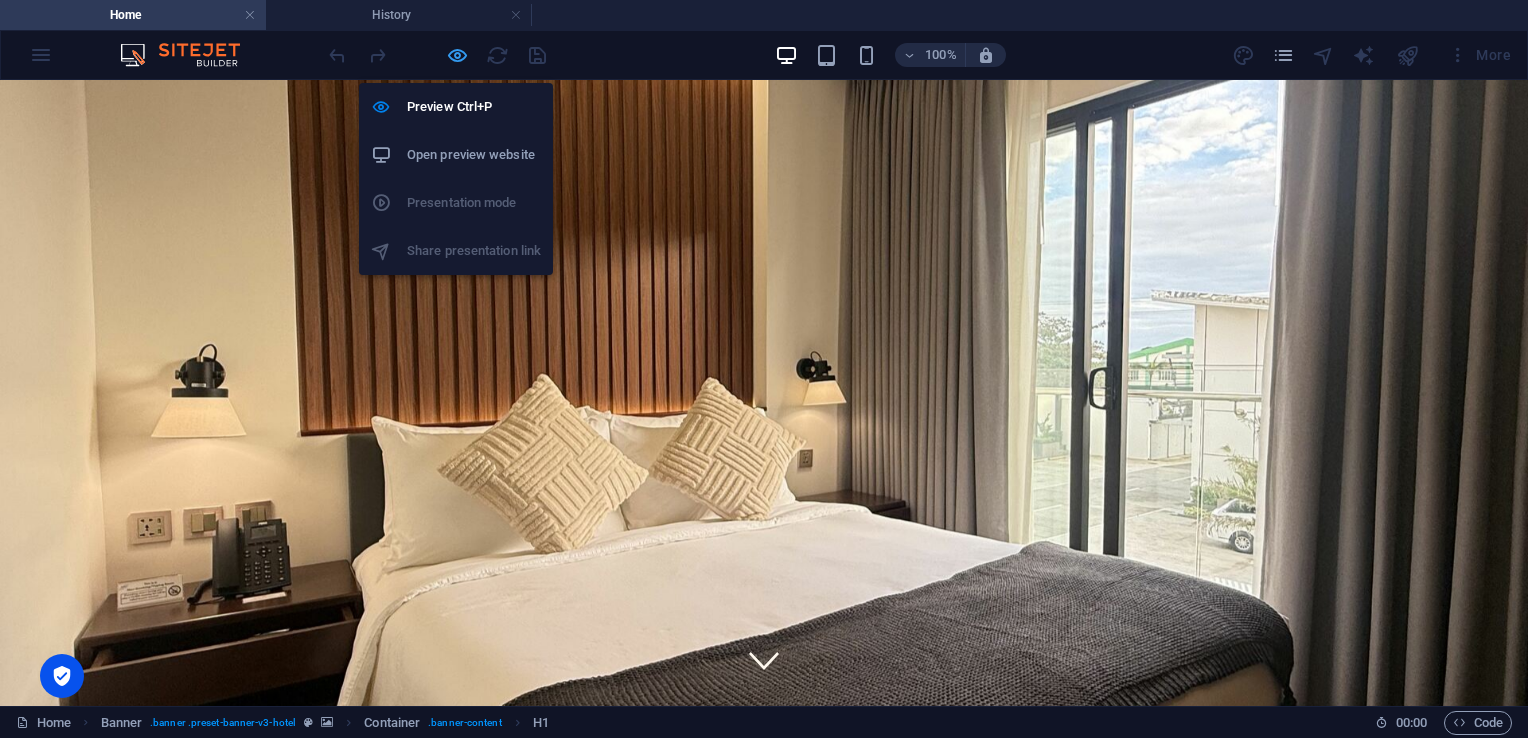 click at bounding box center (457, 55) 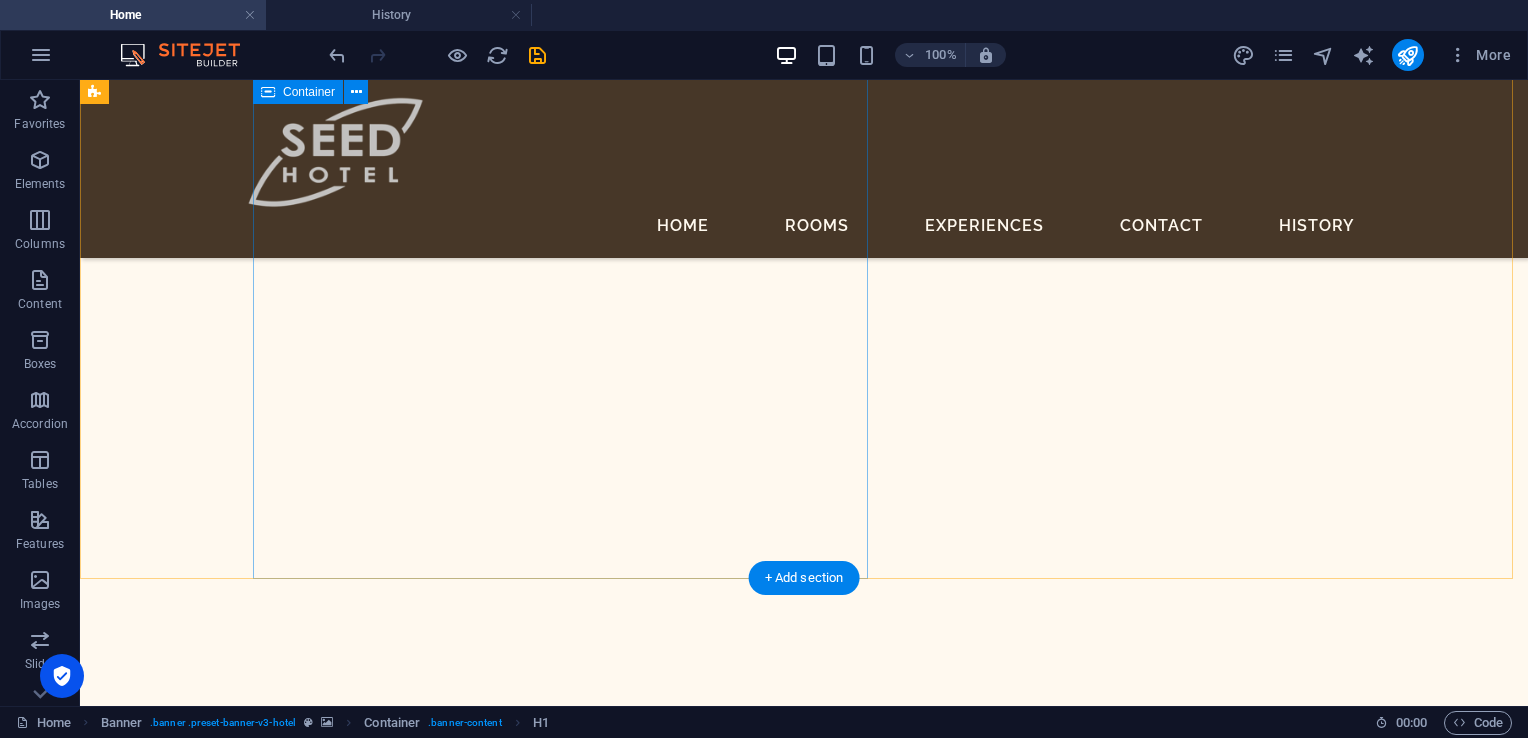scroll, scrollTop: 3200, scrollLeft: 0, axis: vertical 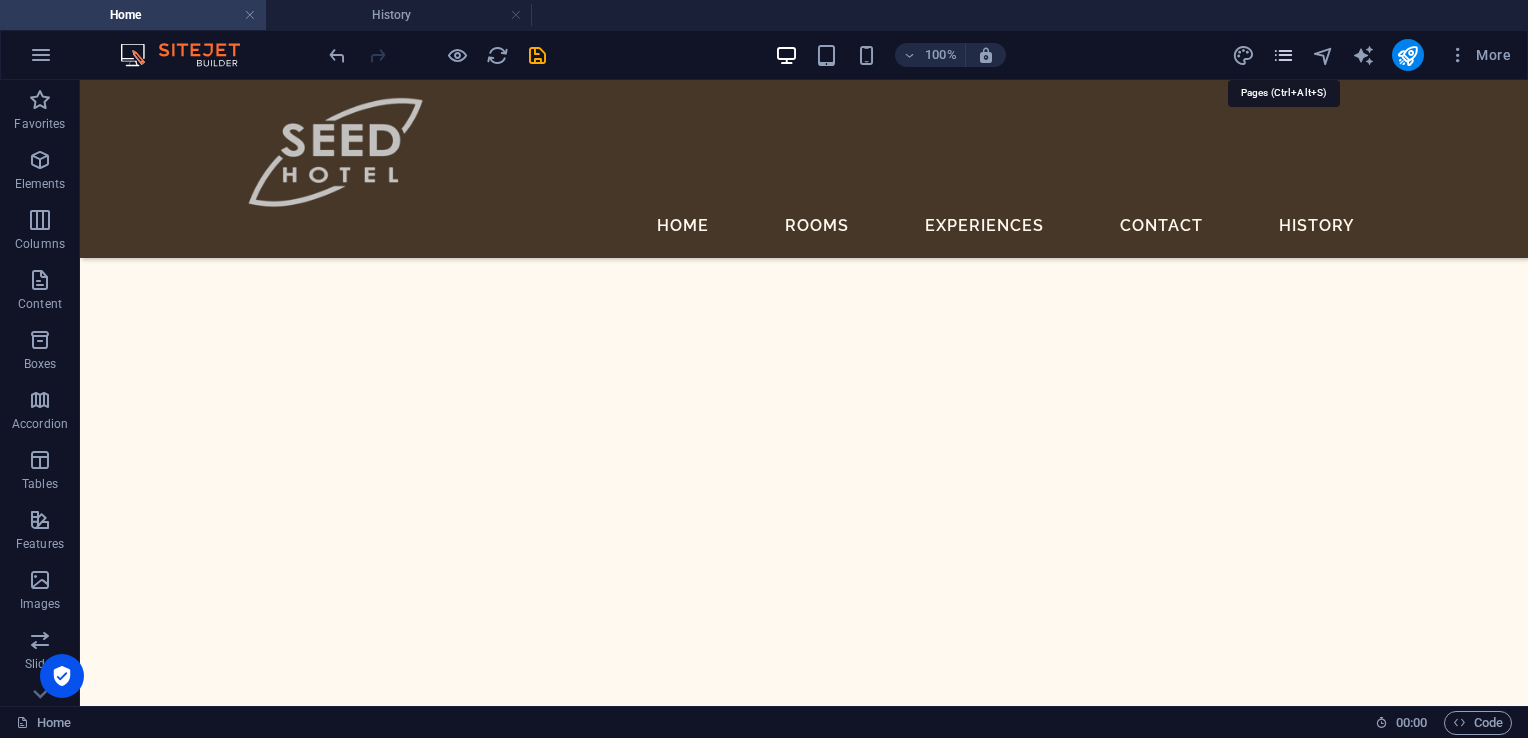 click at bounding box center (1283, 55) 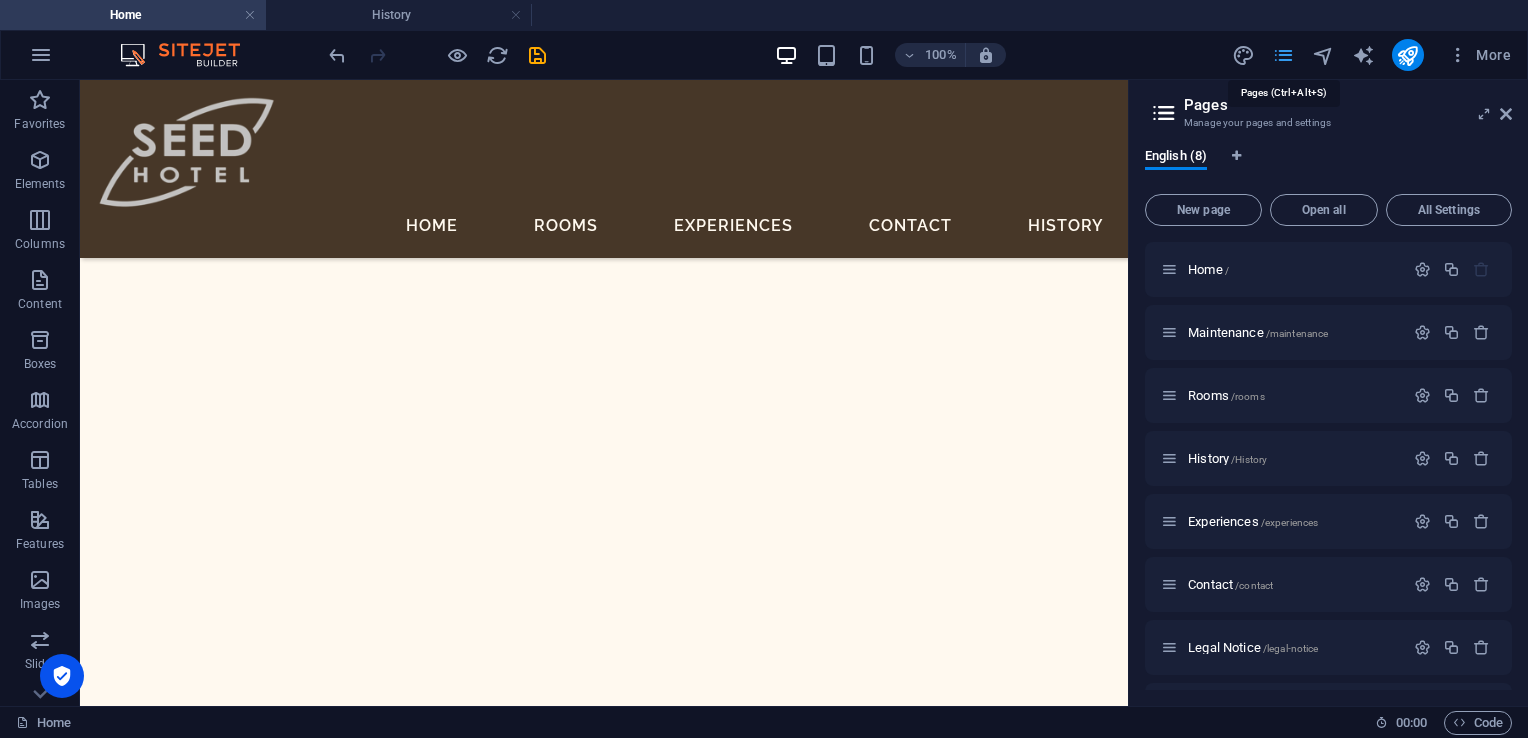 scroll, scrollTop: 3171, scrollLeft: 0, axis: vertical 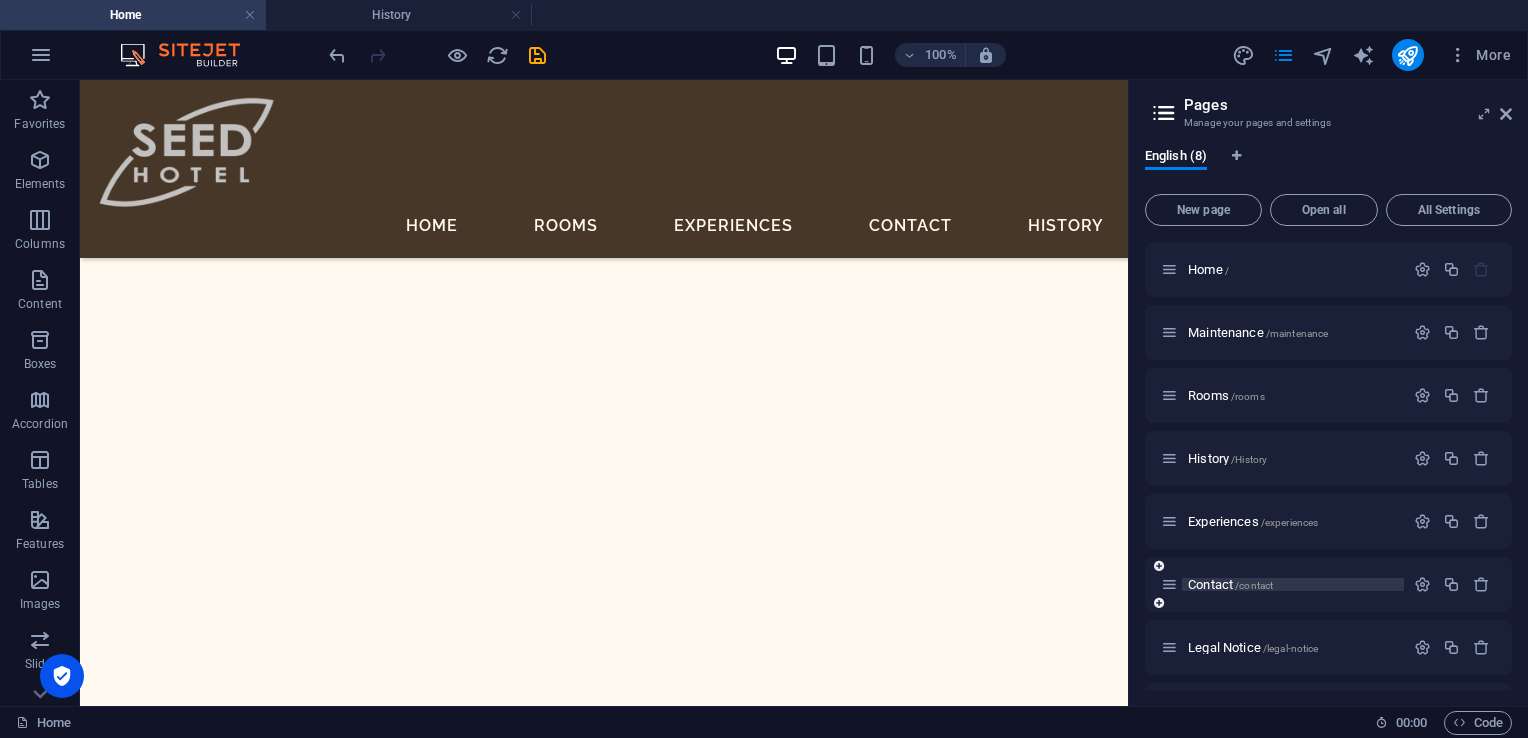 click on "Contact /contact" at bounding box center [1230, 584] 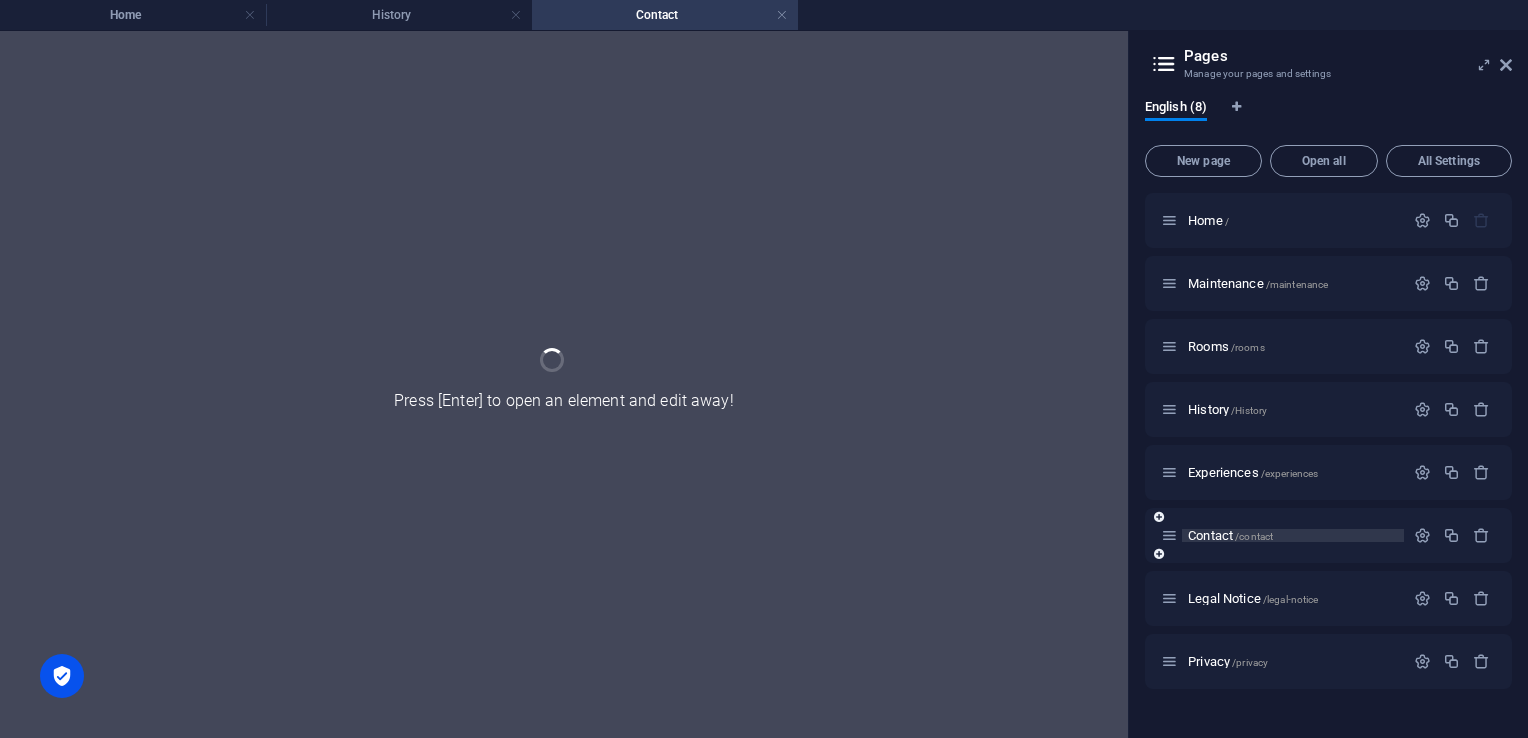 scroll, scrollTop: 0, scrollLeft: 0, axis: both 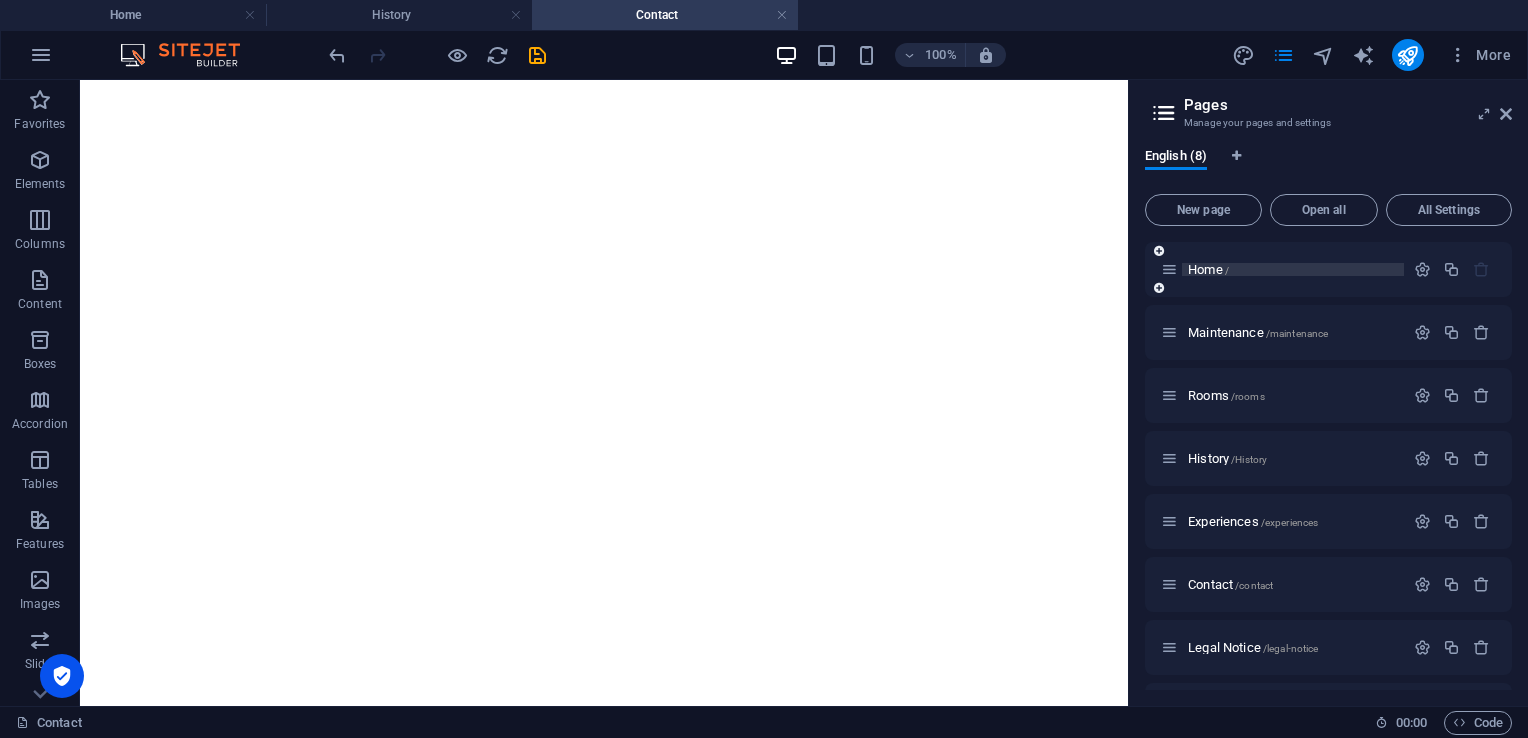 click on "Home /" at bounding box center [1208, 269] 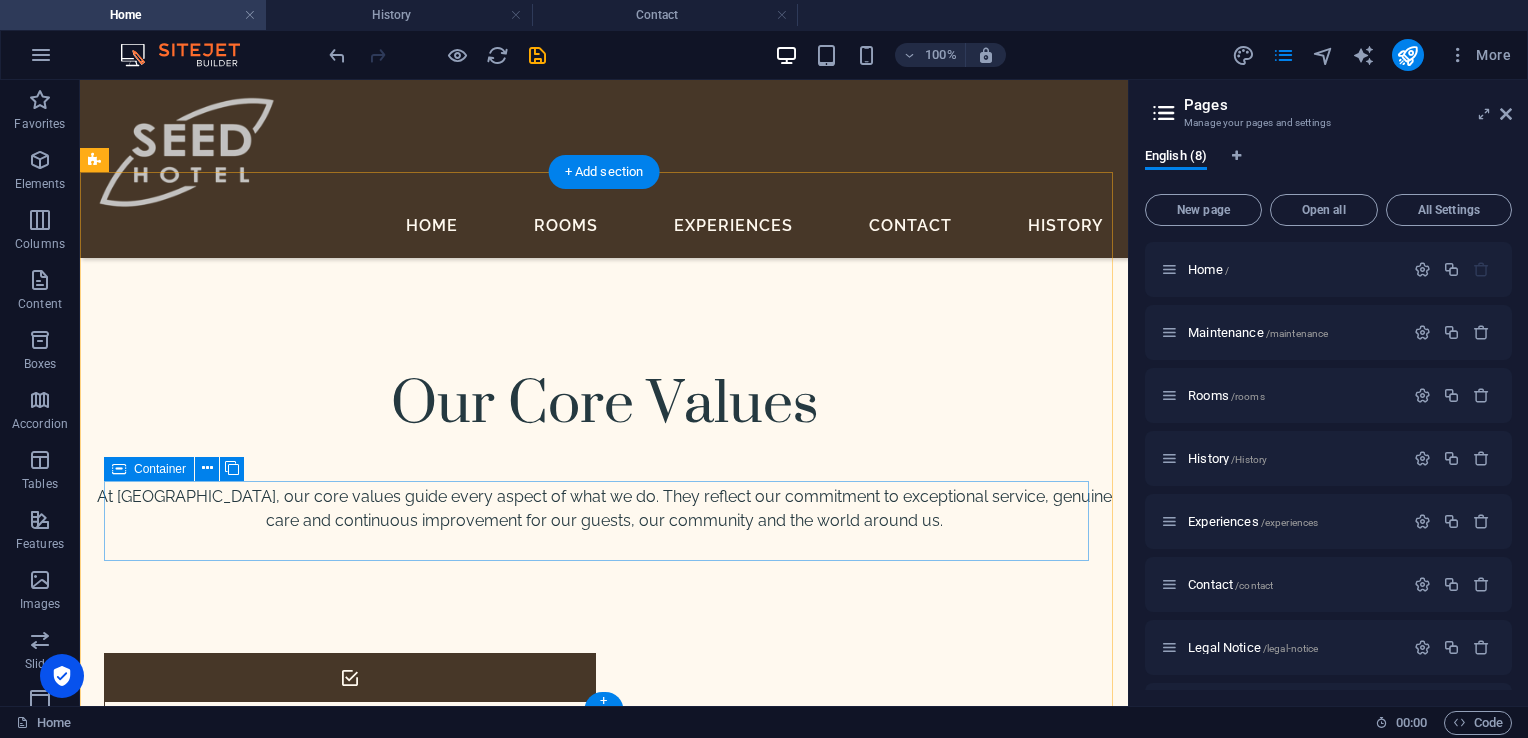 scroll, scrollTop: 7339, scrollLeft: 0, axis: vertical 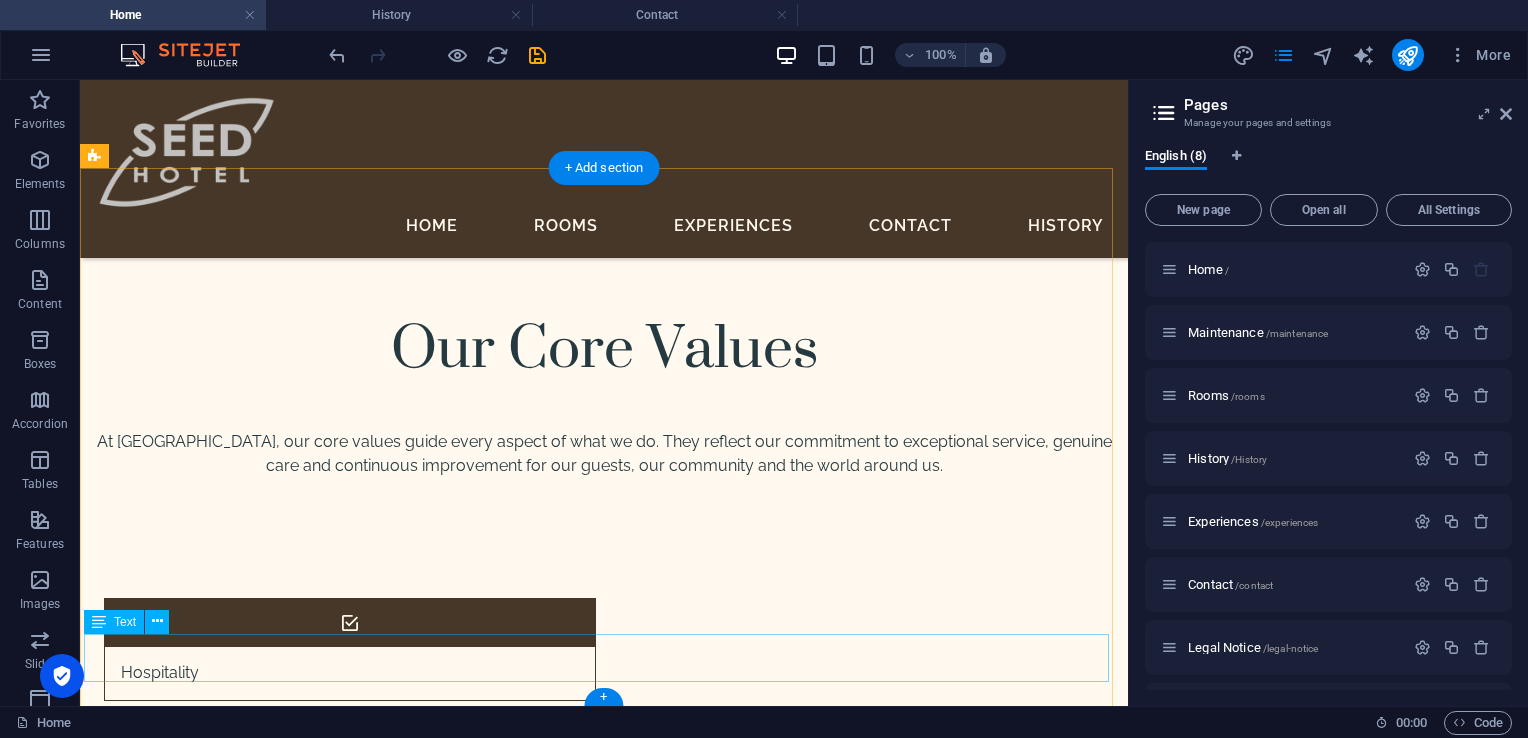 click on "Copyright © Fortle Telecoms. All rights reserved." at bounding box center (604, 14814) 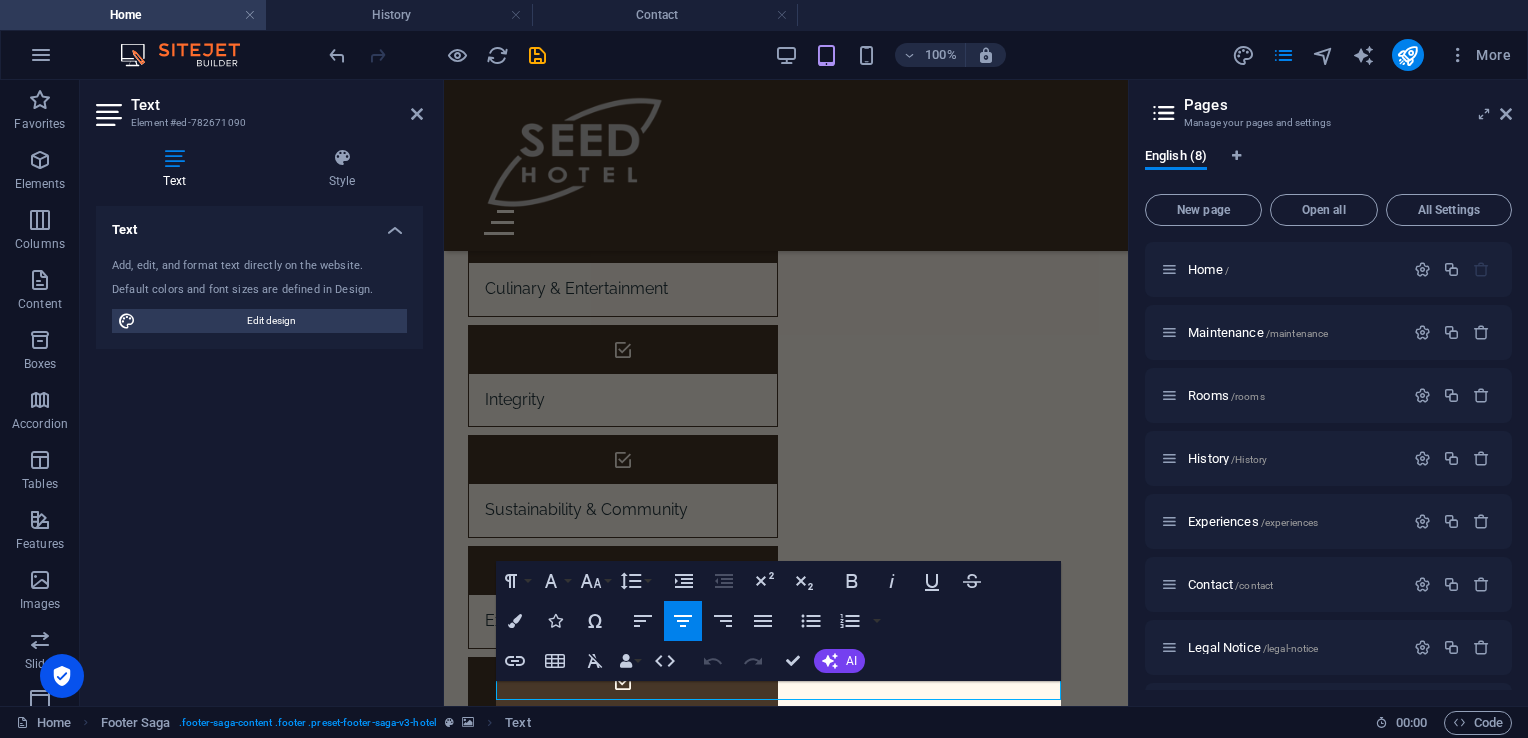 scroll, scrollTop: 9431, scrollLeft: 0, axis: vertical 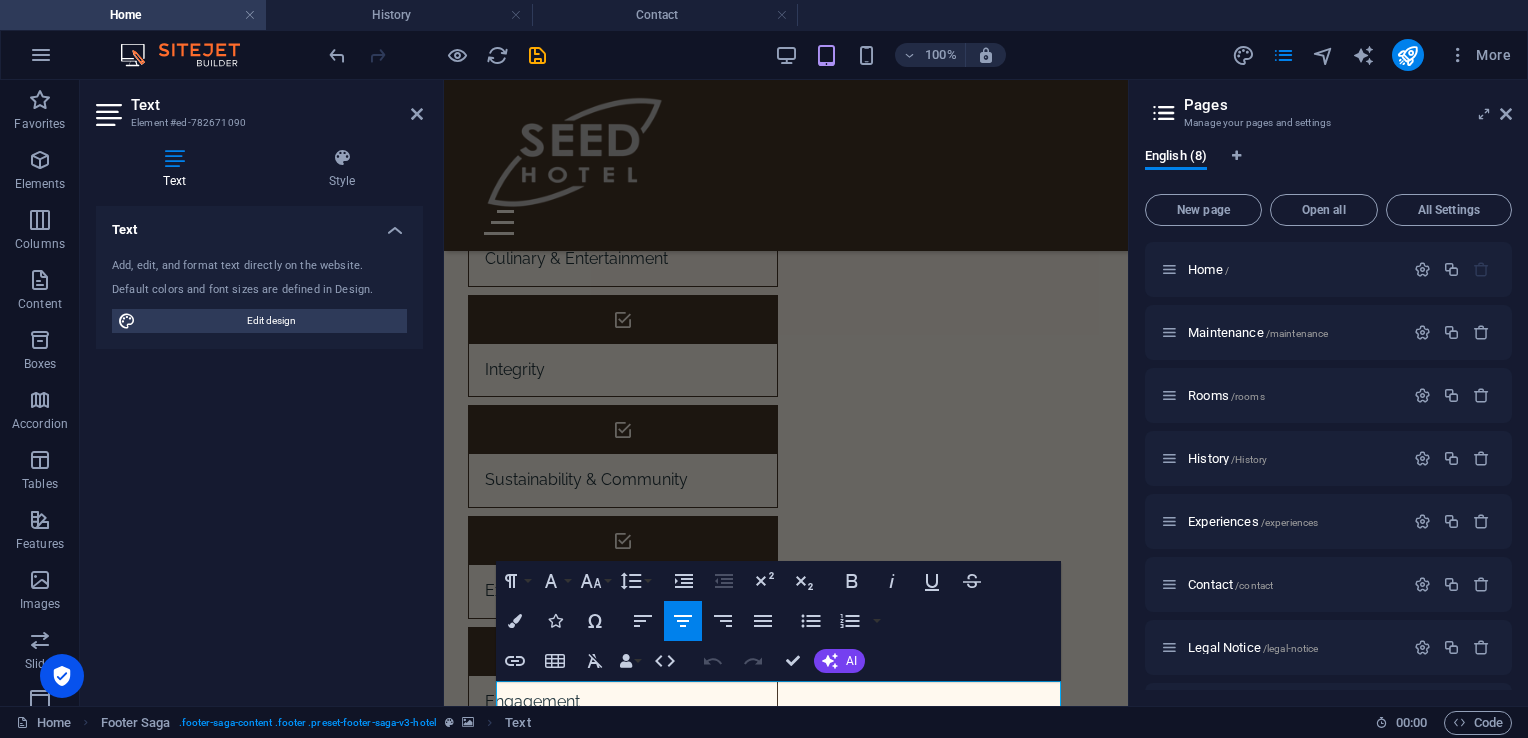 type 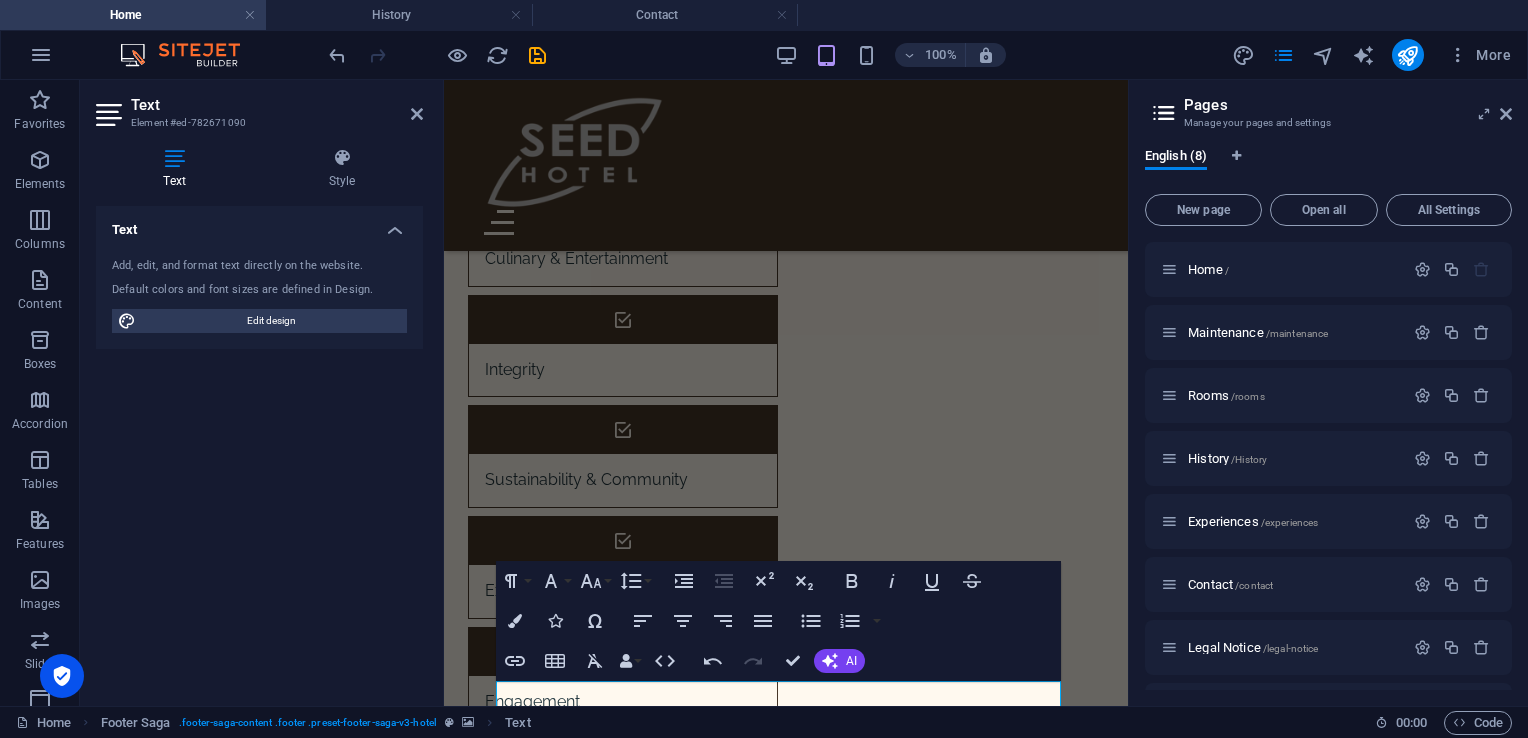 click at bounding box center [786, 13486] 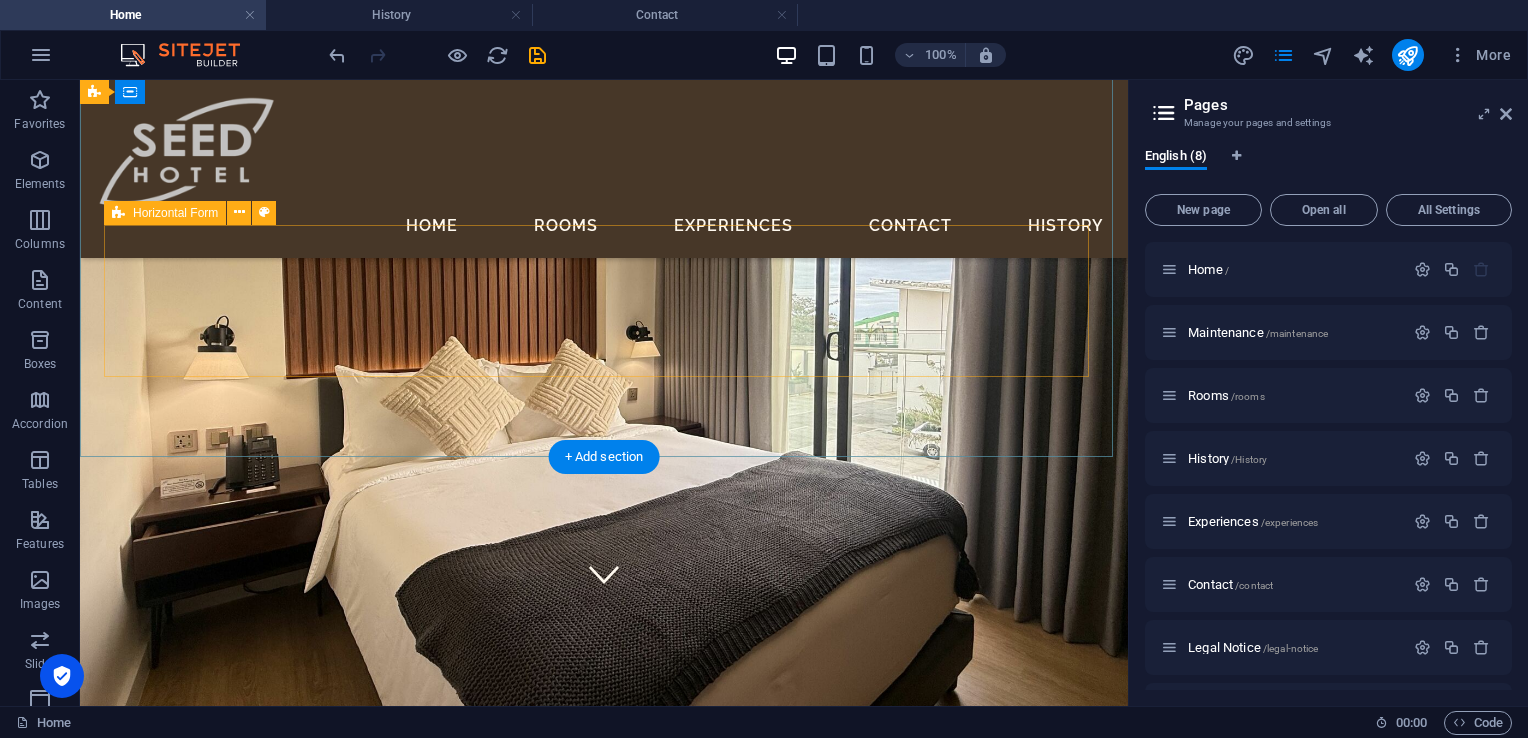 scroll, scrollTop: 0, scrollLeft: 0, axis: both 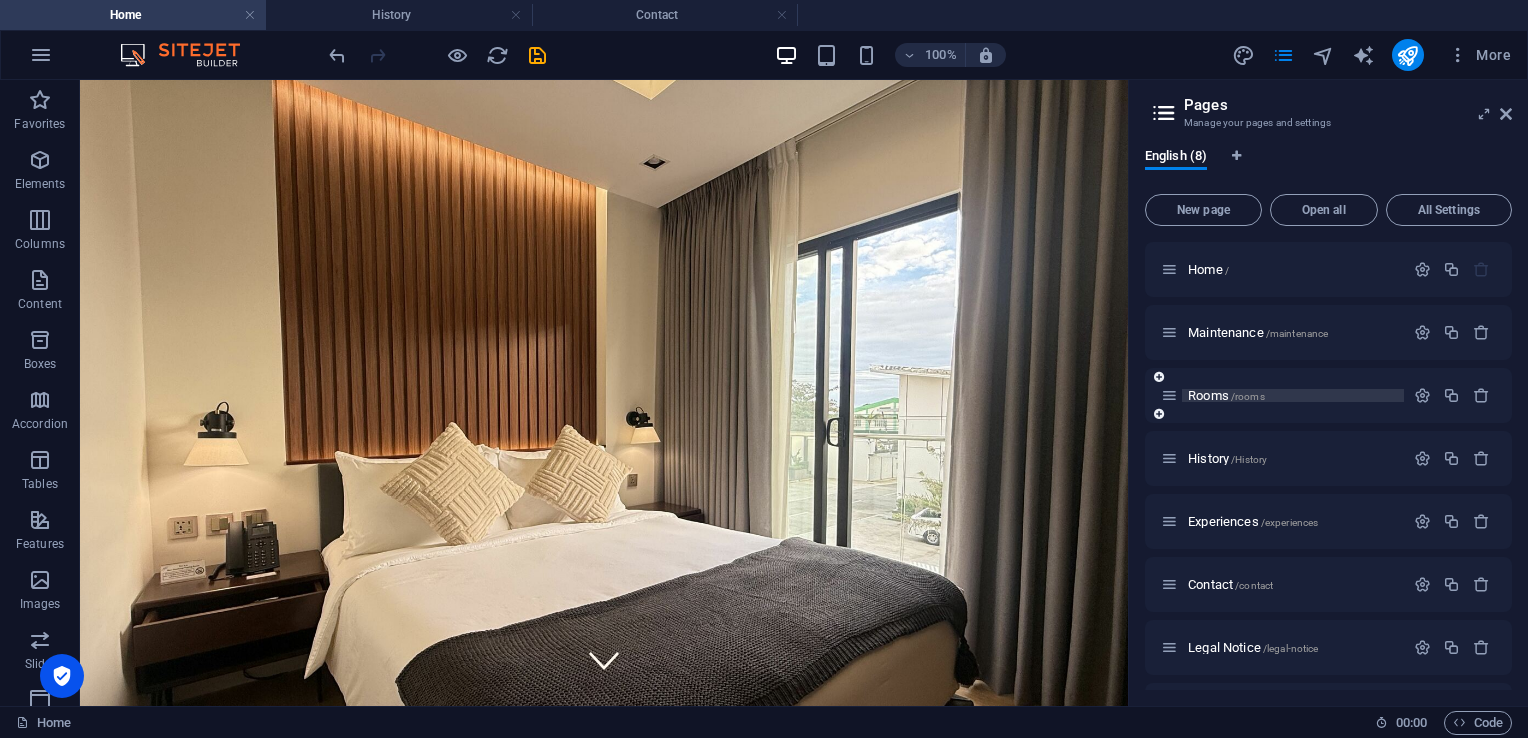 click on "Rooms /rooms" at bounding box center [1226, 395] 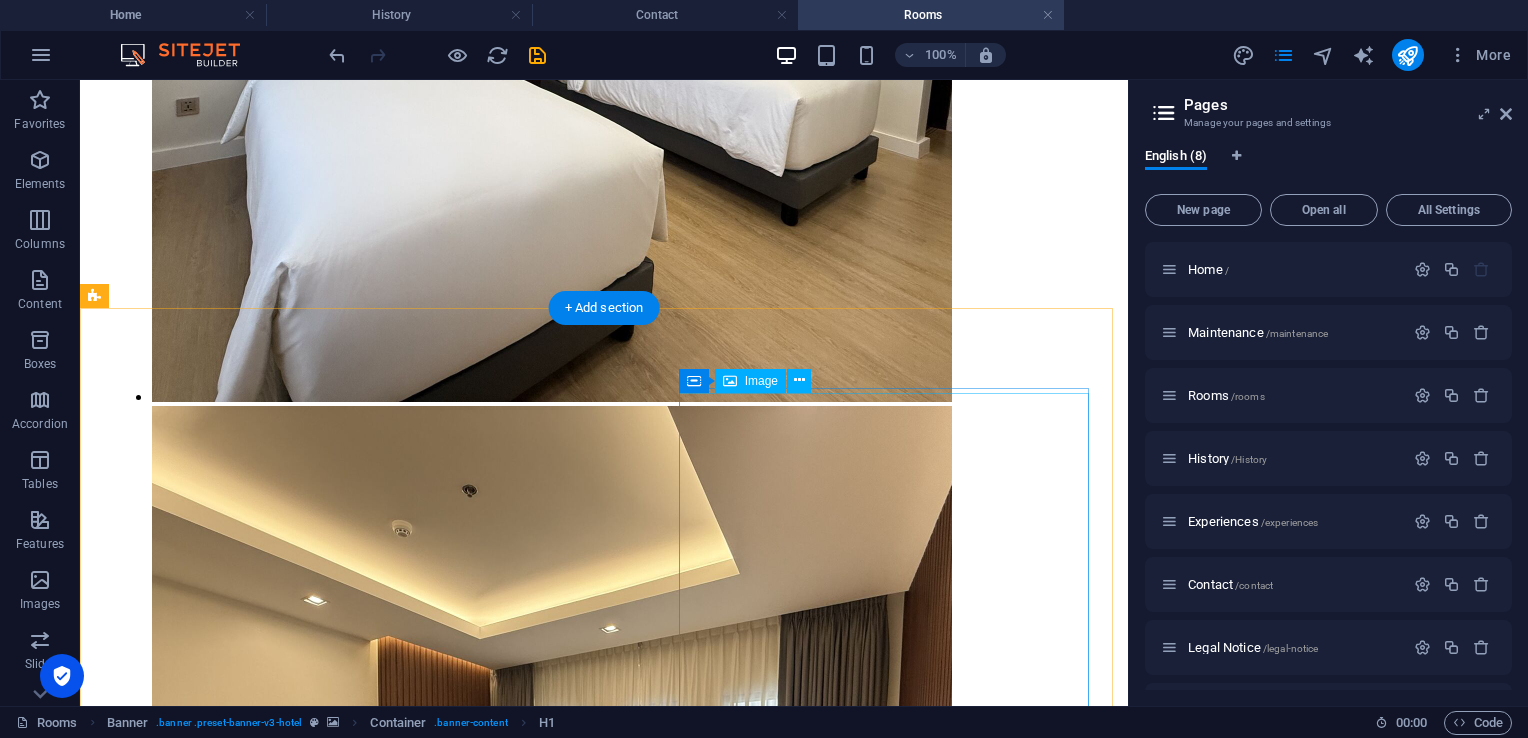 scroll, scrollTop: 4000, scrollLeft: 0, axis: vertical 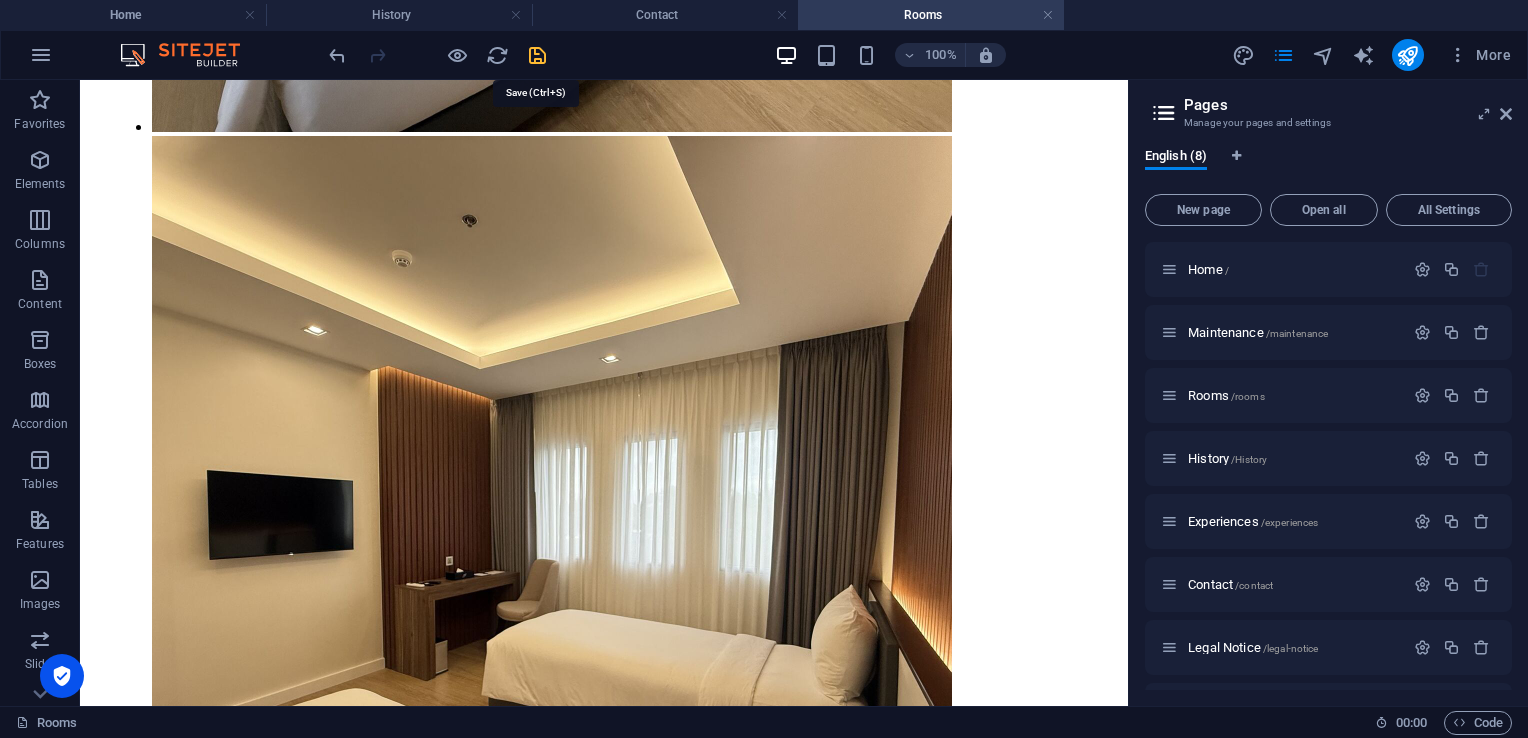click at bounding box center (537, 55) 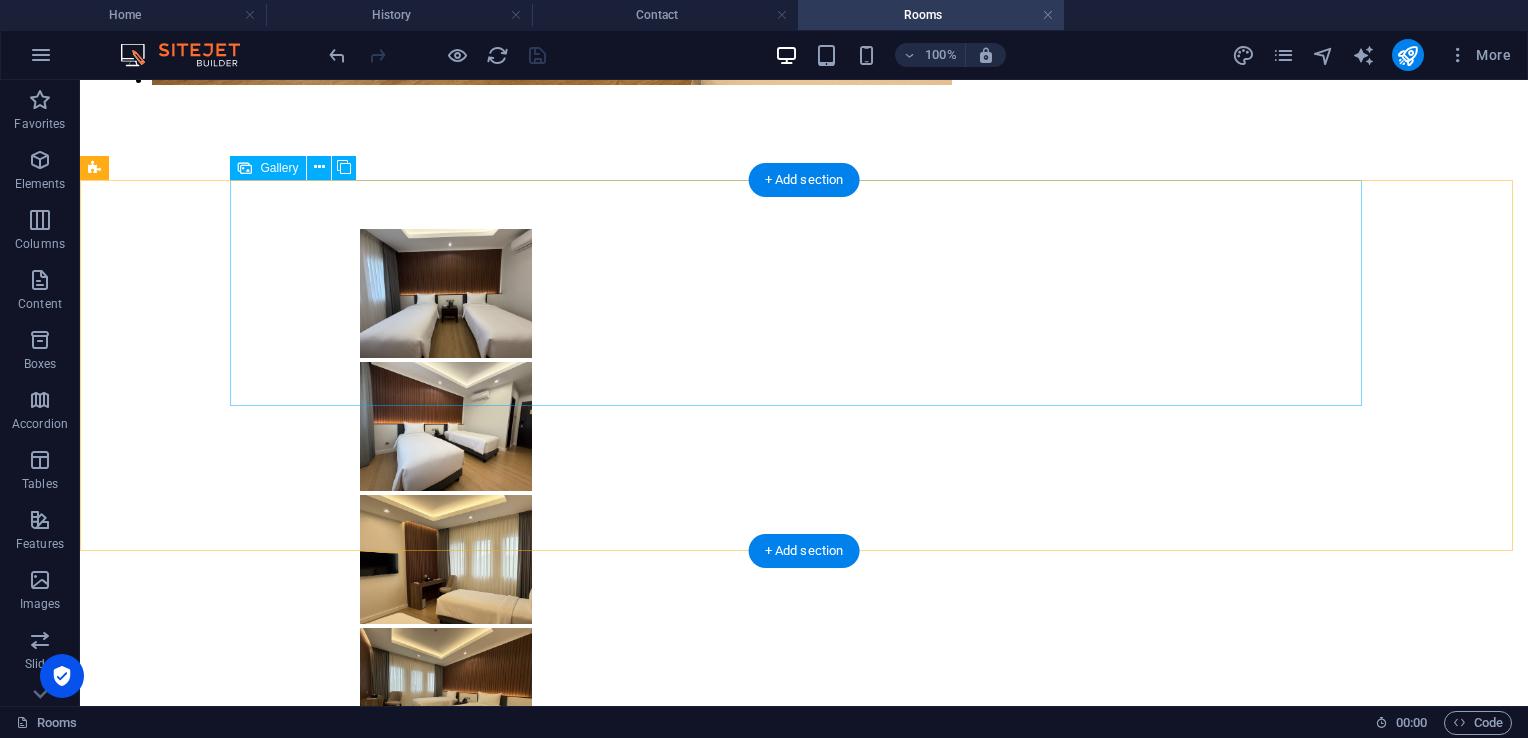 scroll, scrollTop: 6241, scrollLeft: 0, axis: vertical 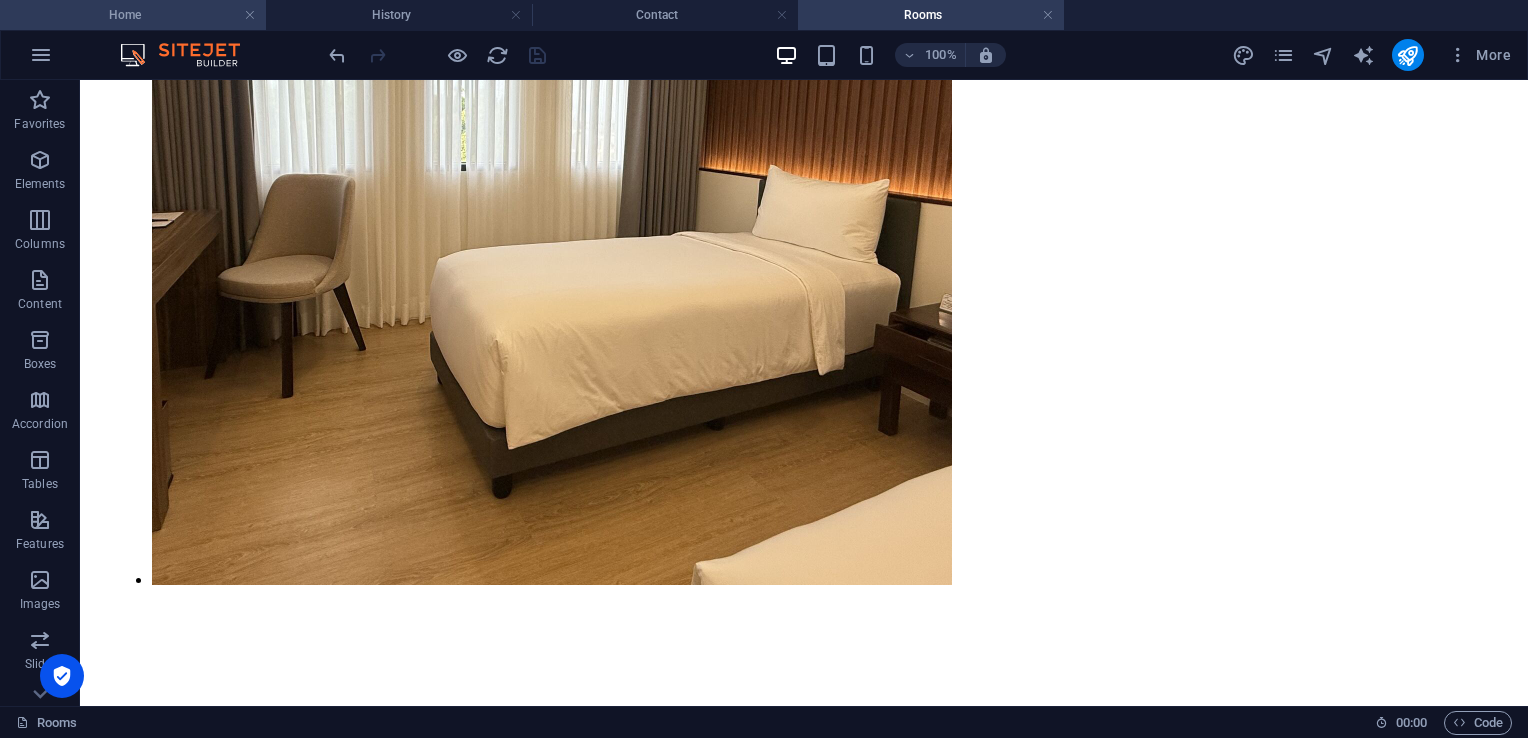 click on "Home" at bounding box center [133, 15] 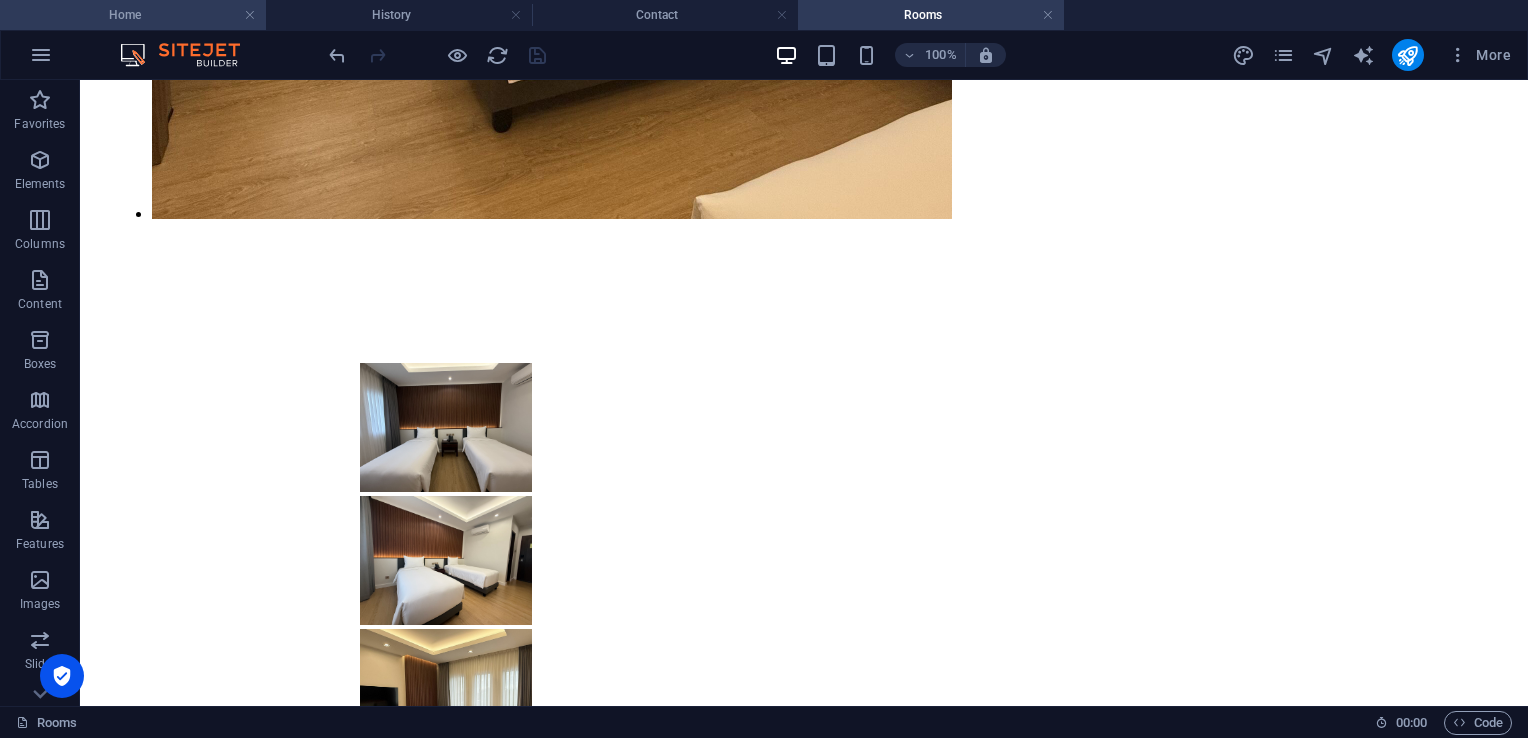 scroll, scrollTop: 0, scrollLeft: 0, axis: both 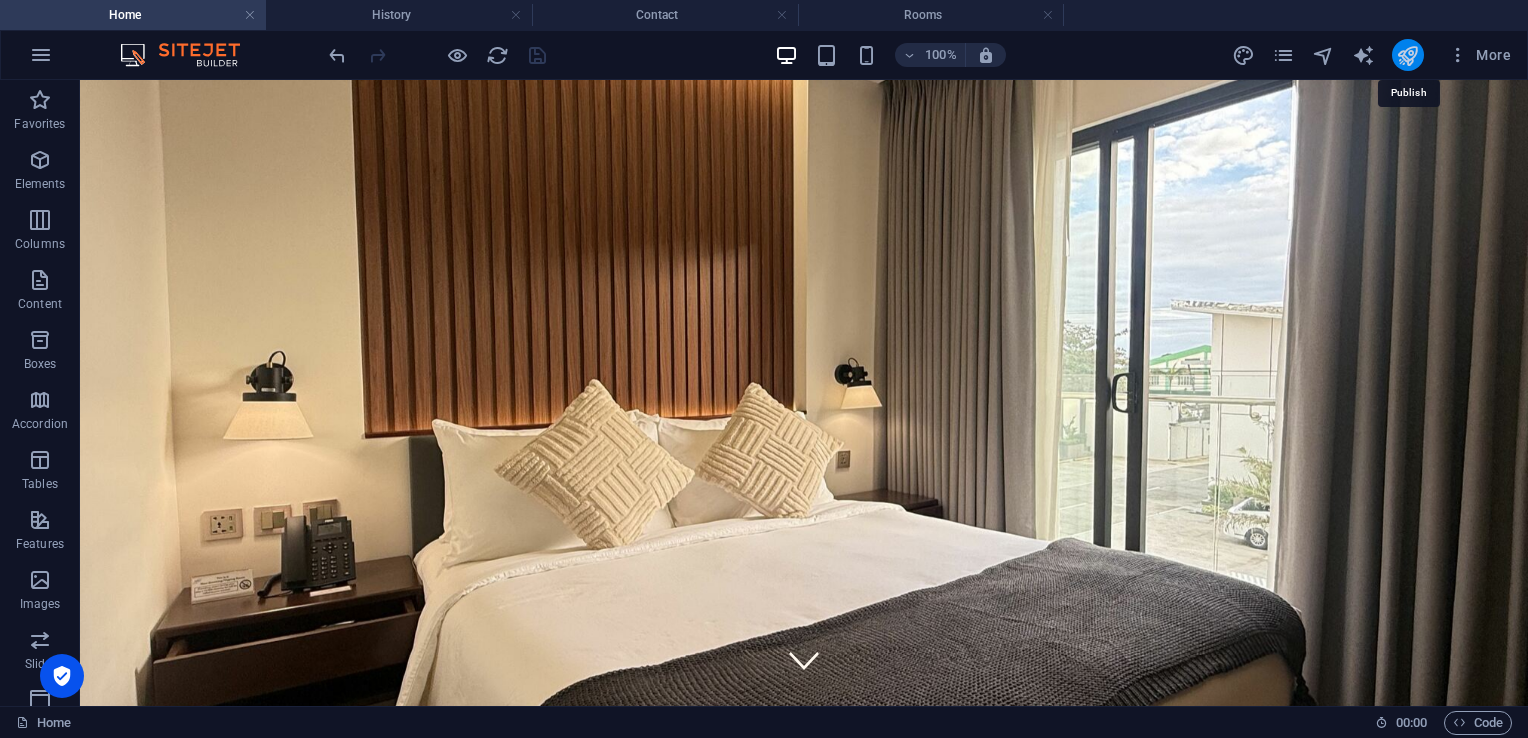 click at bounding box center [1407, 55] 